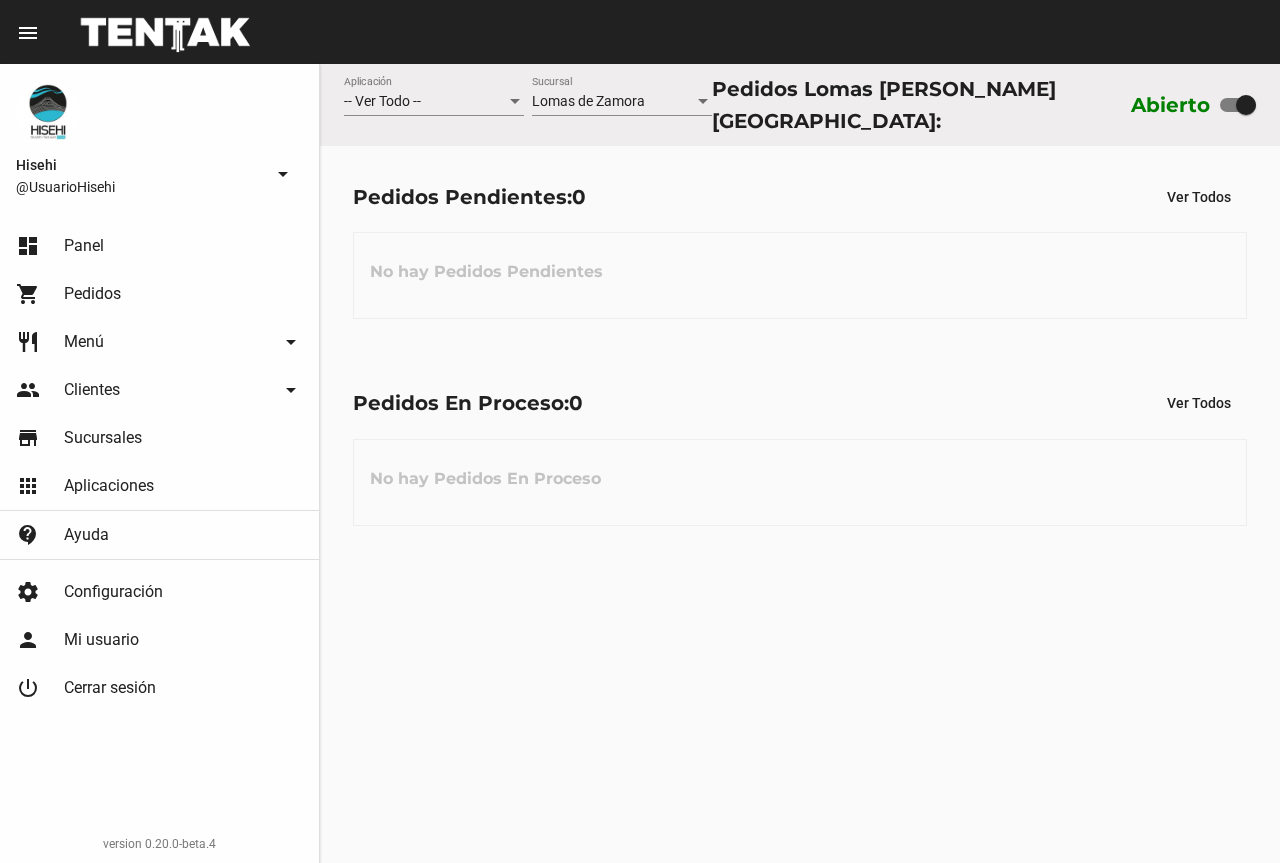 scroll, scrollTop: 0, scrollLeft: 0, axis: both 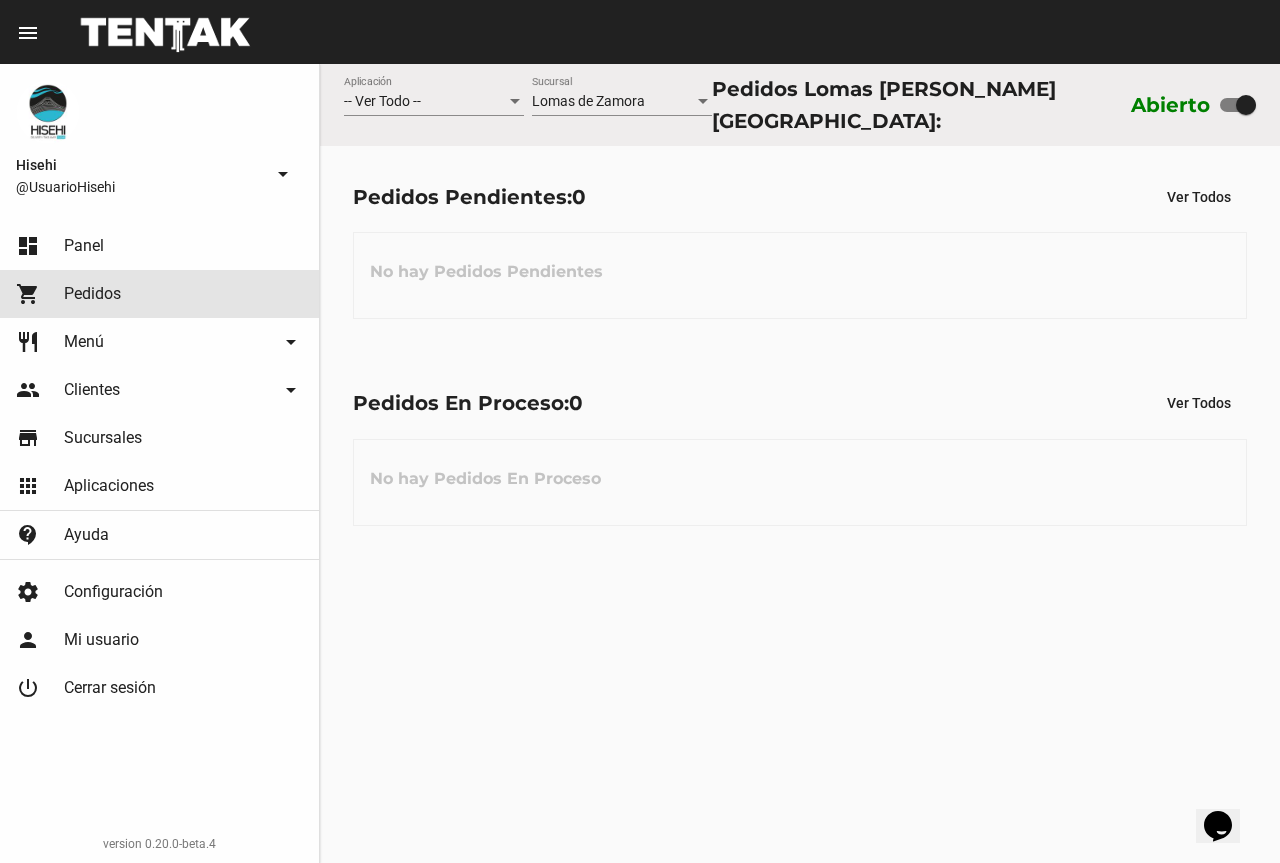click on "Pedidos" 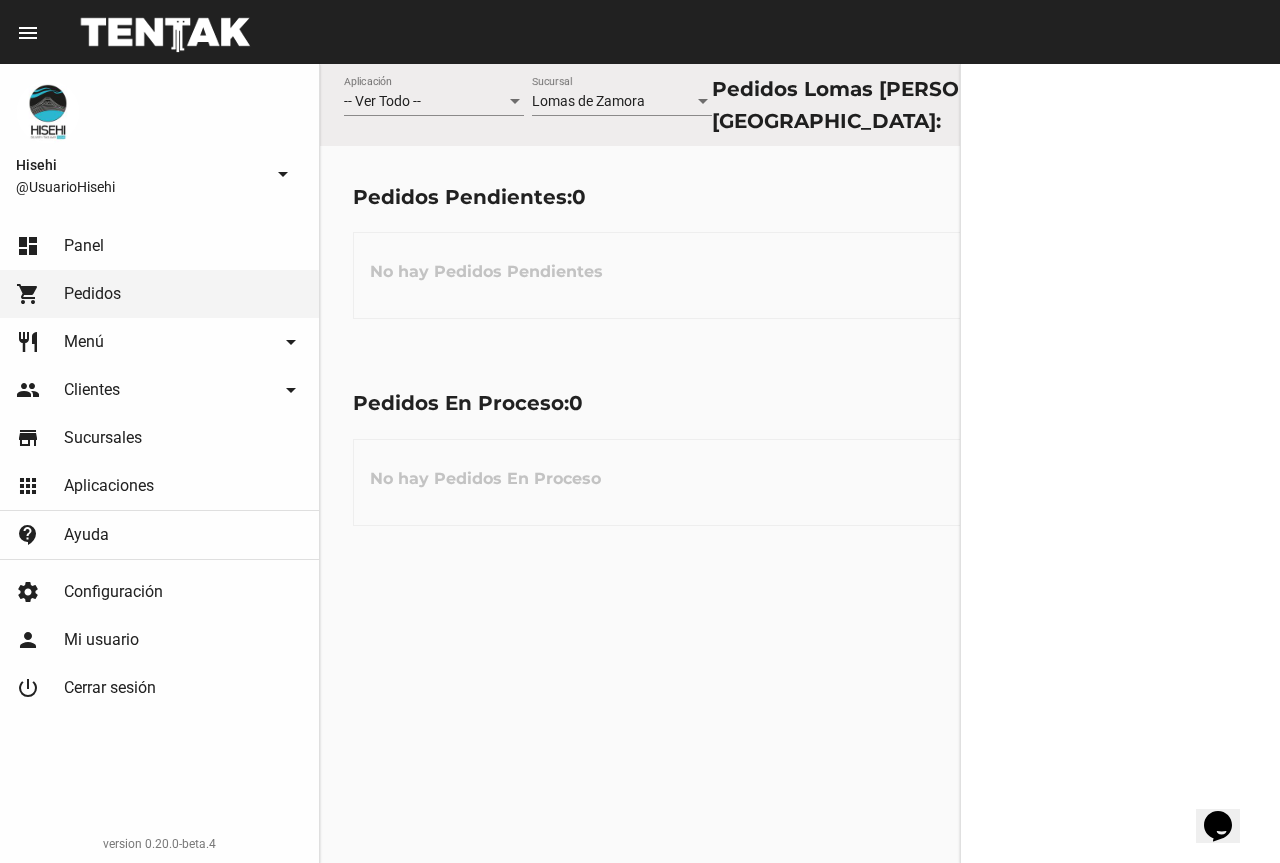 click on "Menú" 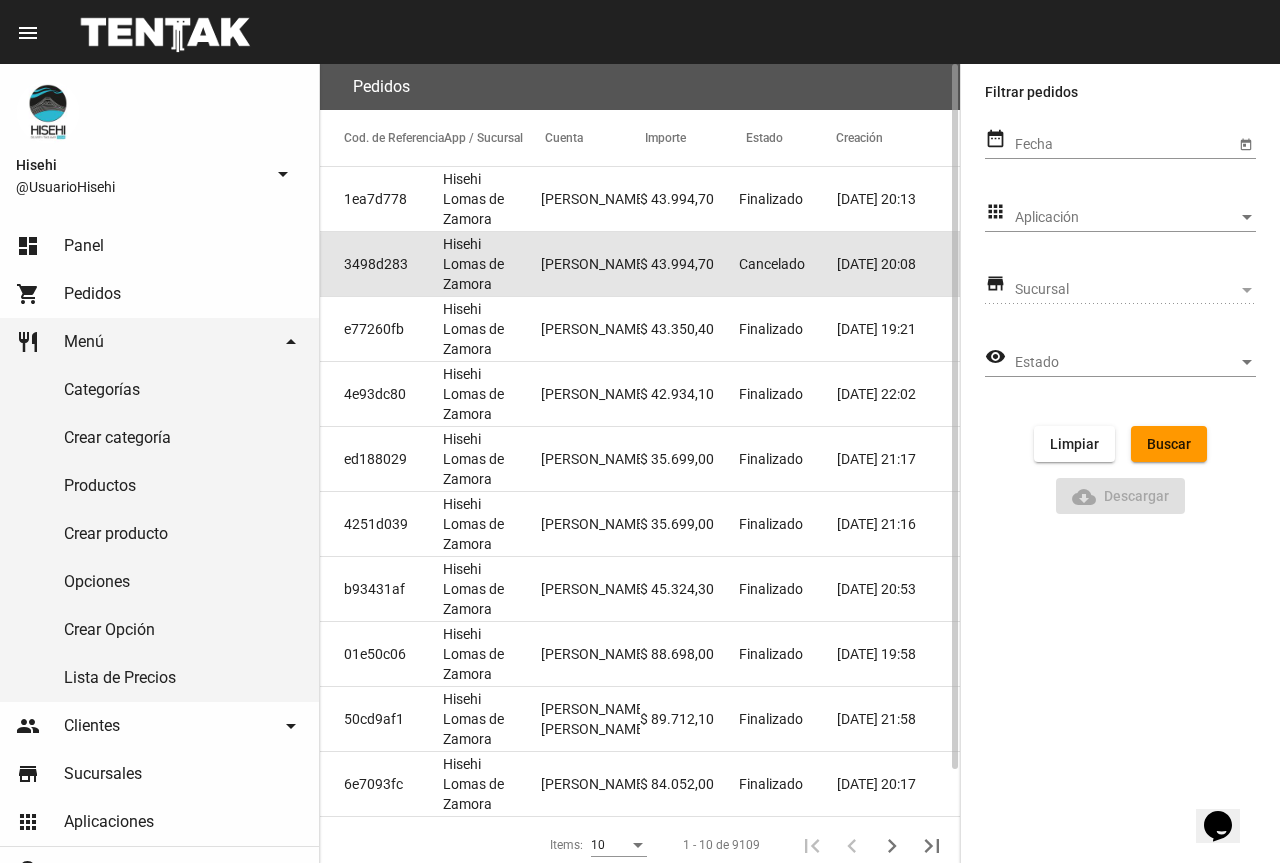 click on "Cancelado" 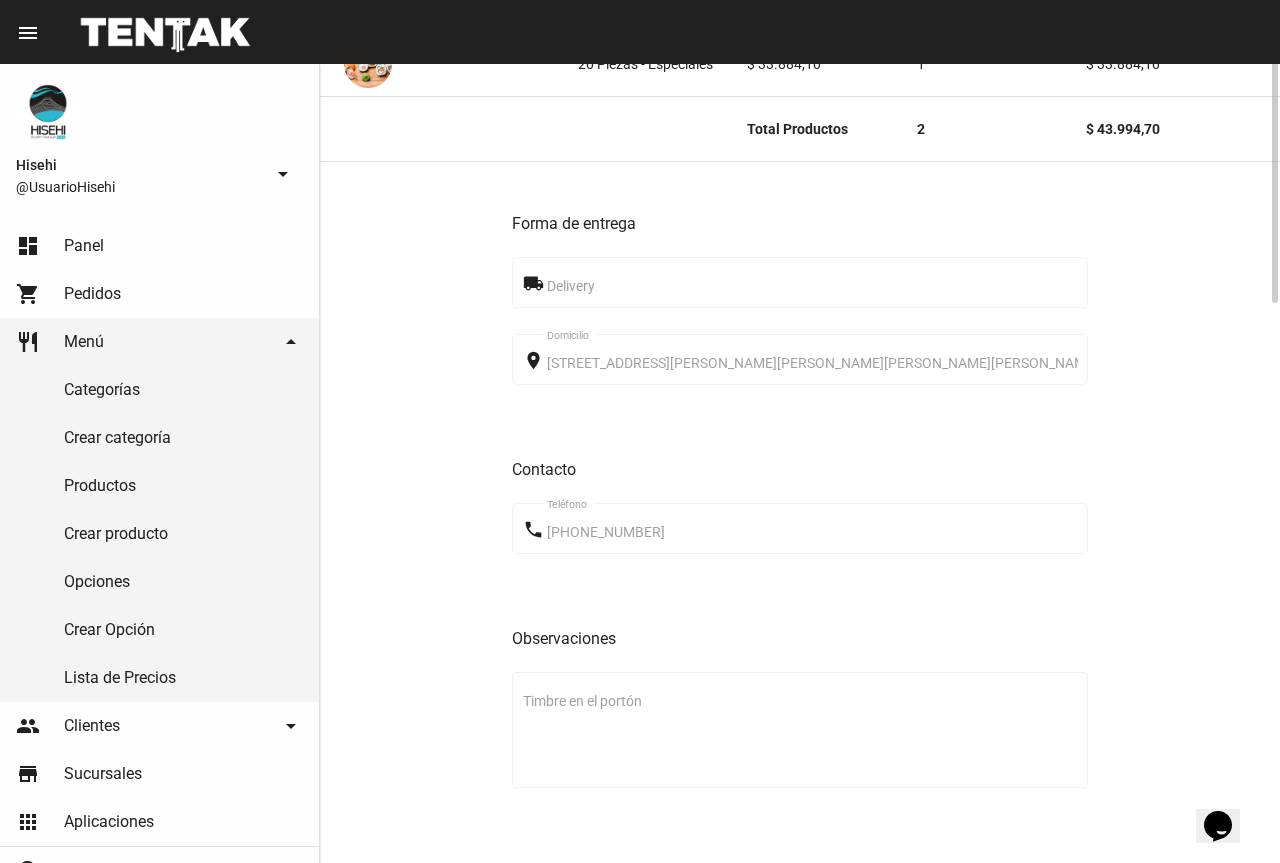 scroll, scrollTop: 0, scrollLeft: 0, axis: both 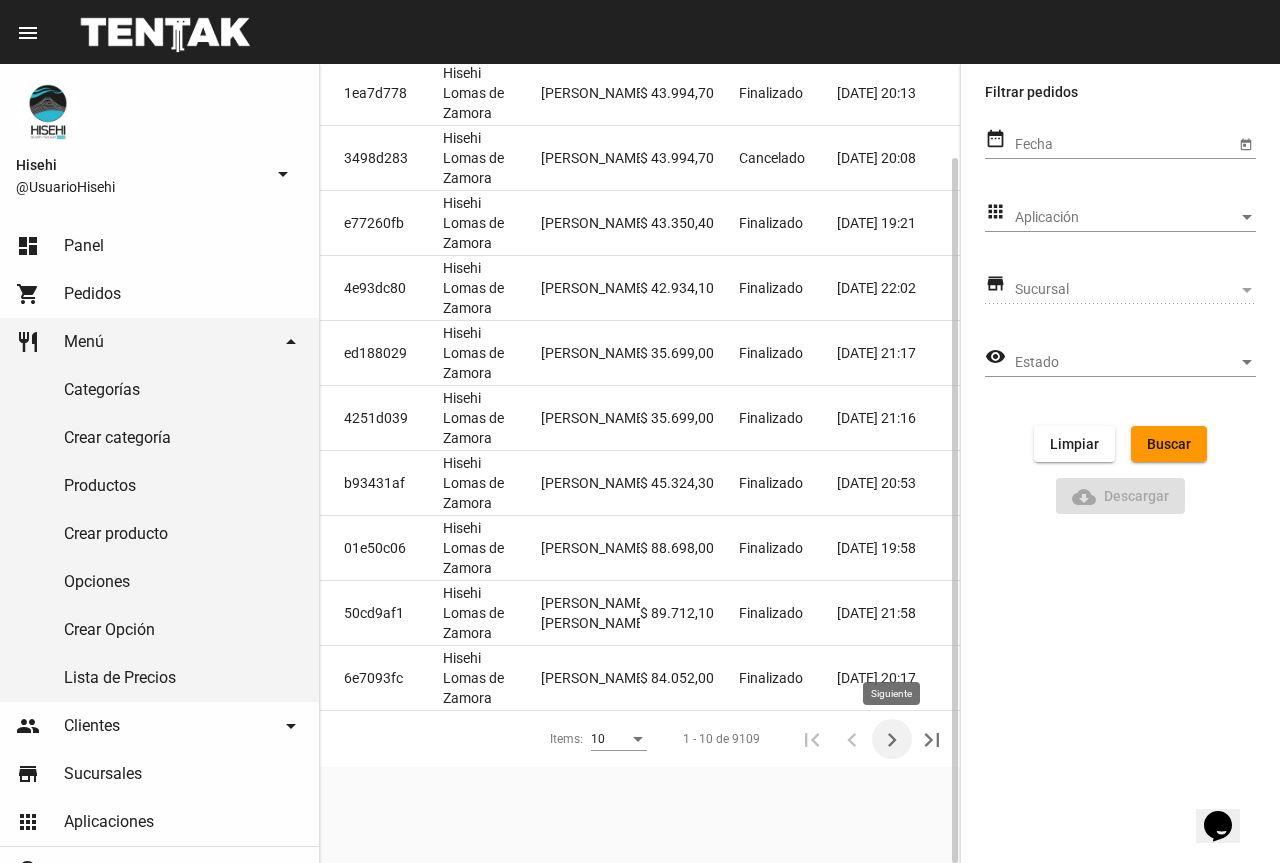 click 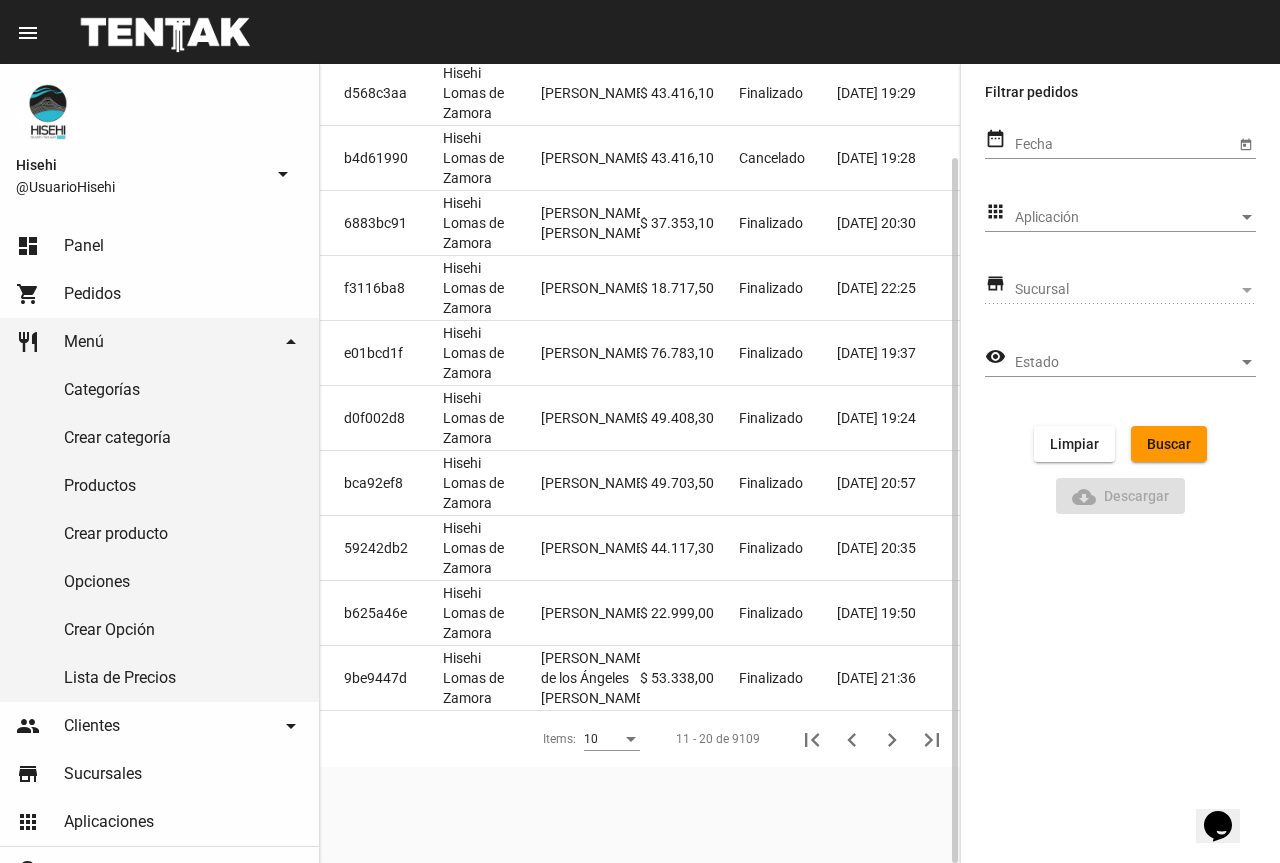 scroll, scrollTop: 0, scrollLeft: 0, axis: both 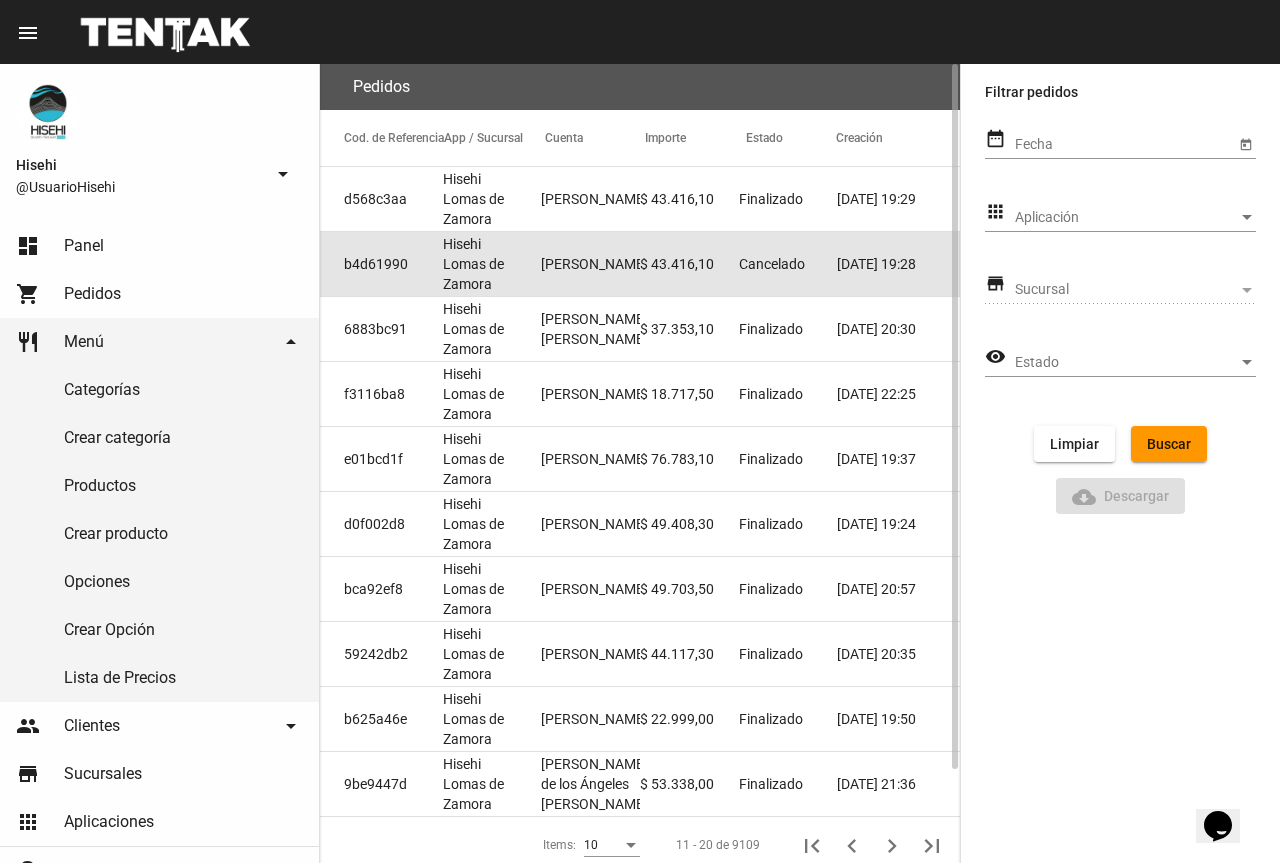 click on "Cancelado" 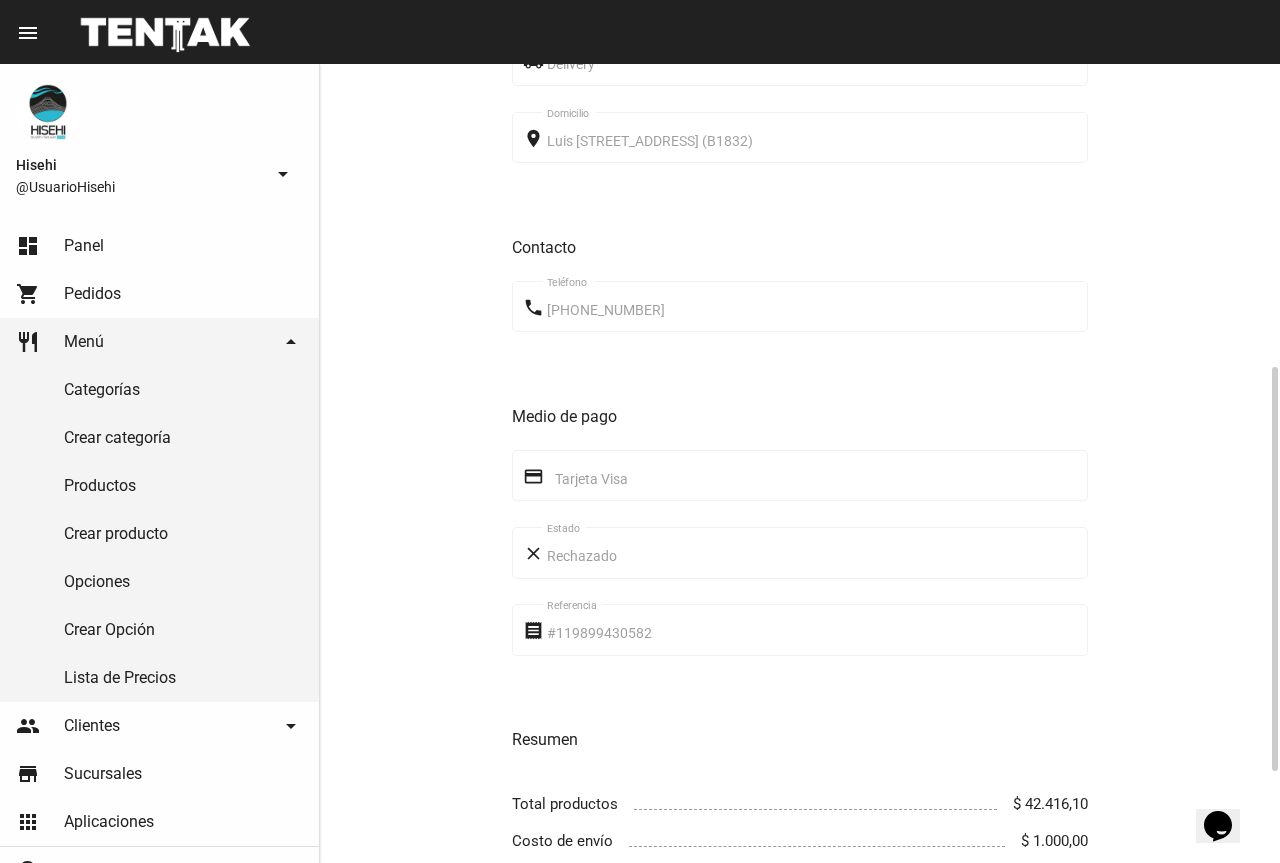 scroll, scrollTop: 0, scrollLeft: 0, axis: both 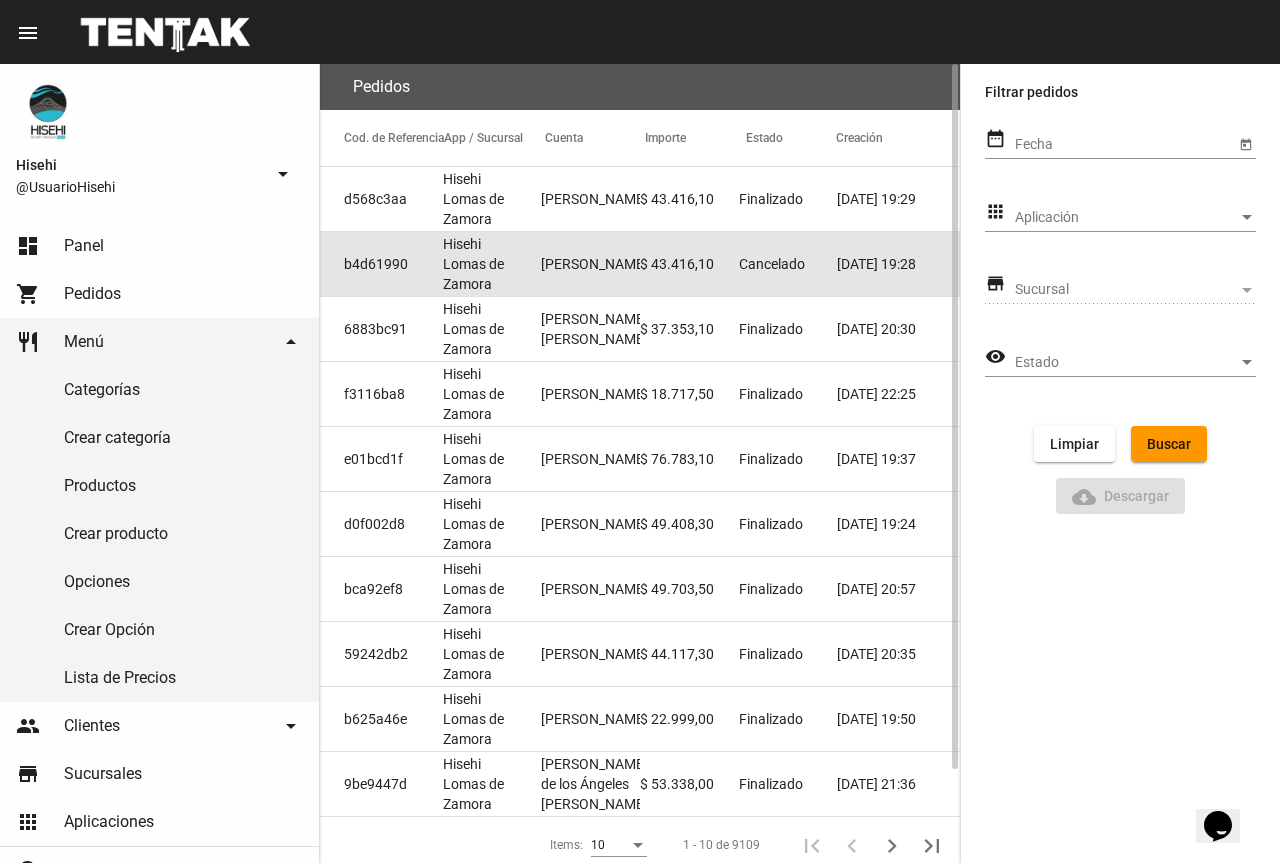 click on "Cancelado" 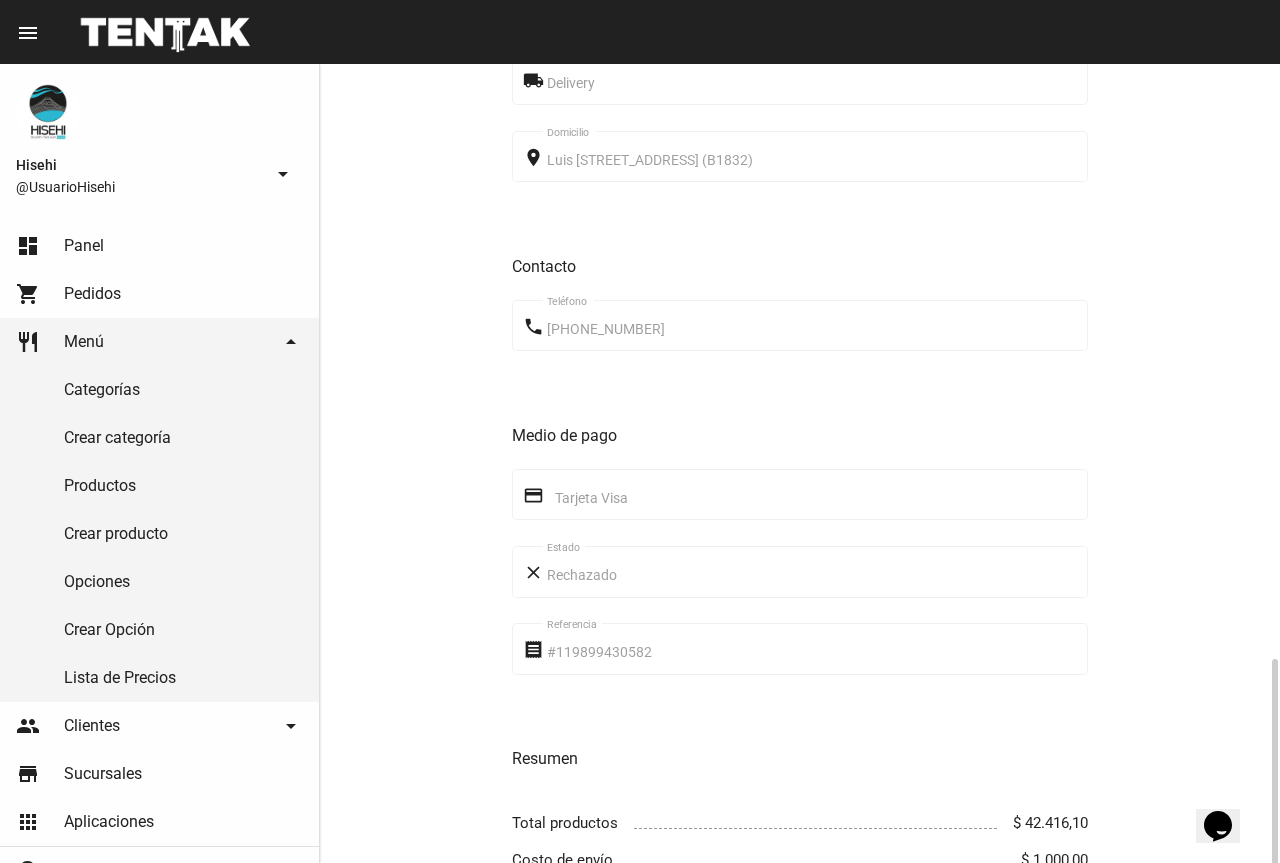 scroll, scrollTop: 781, scrollLeft: 0, axis: vertical 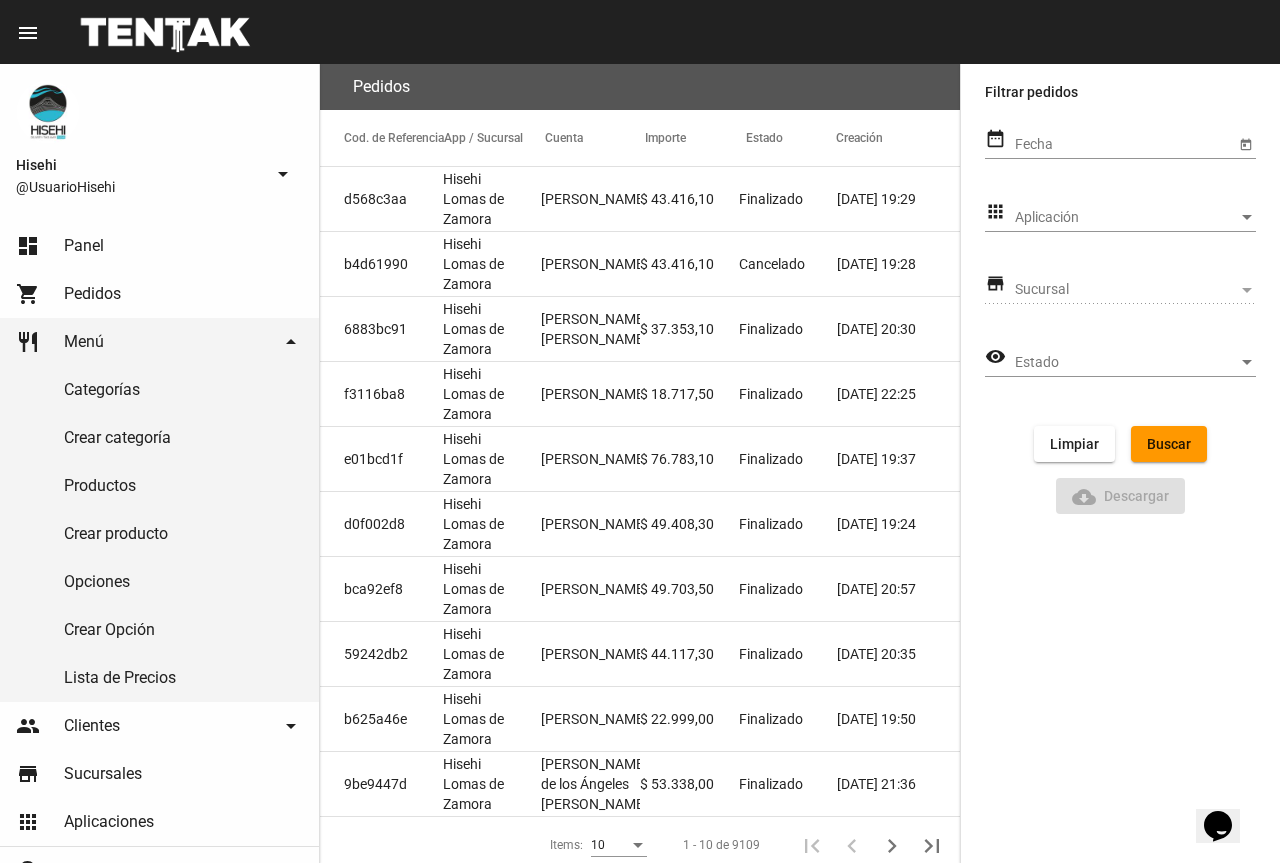 click on "menu  Administrar Pedidos filter_list" 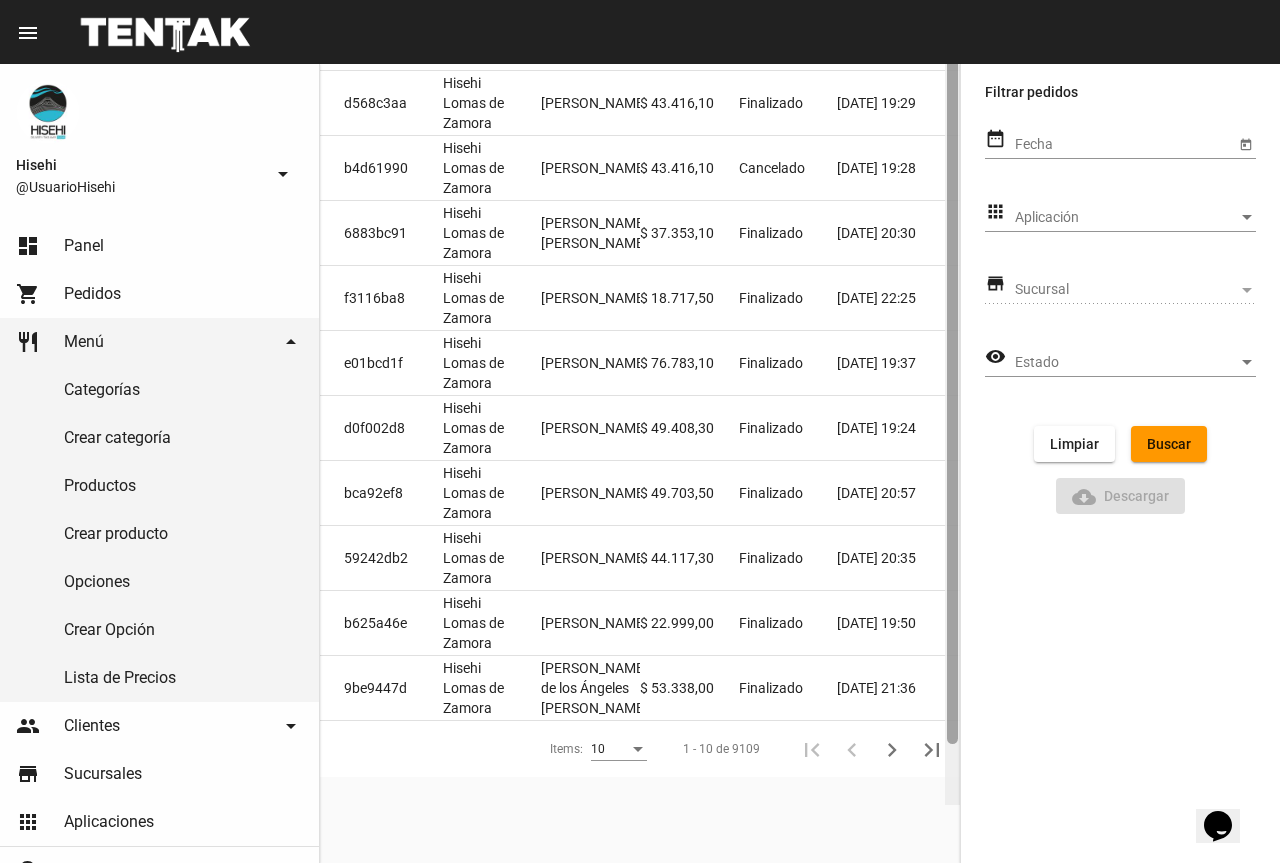 drag, startPoint x: 948, startPoint y: 353, endPoint x: 938, endPoint y: 431, distance: 78.63841 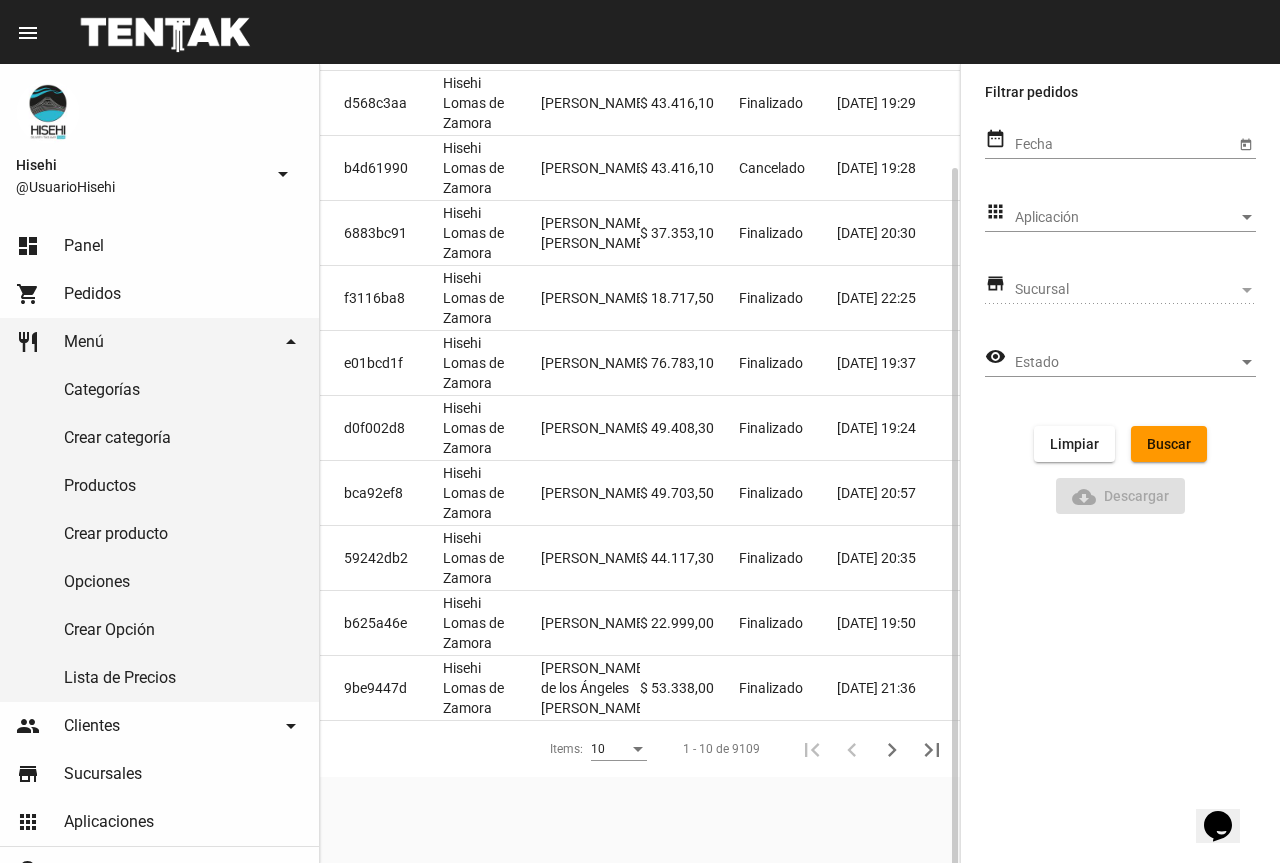 scroll, scrollTop: 106, scrollLeft: 0, axis: vertical 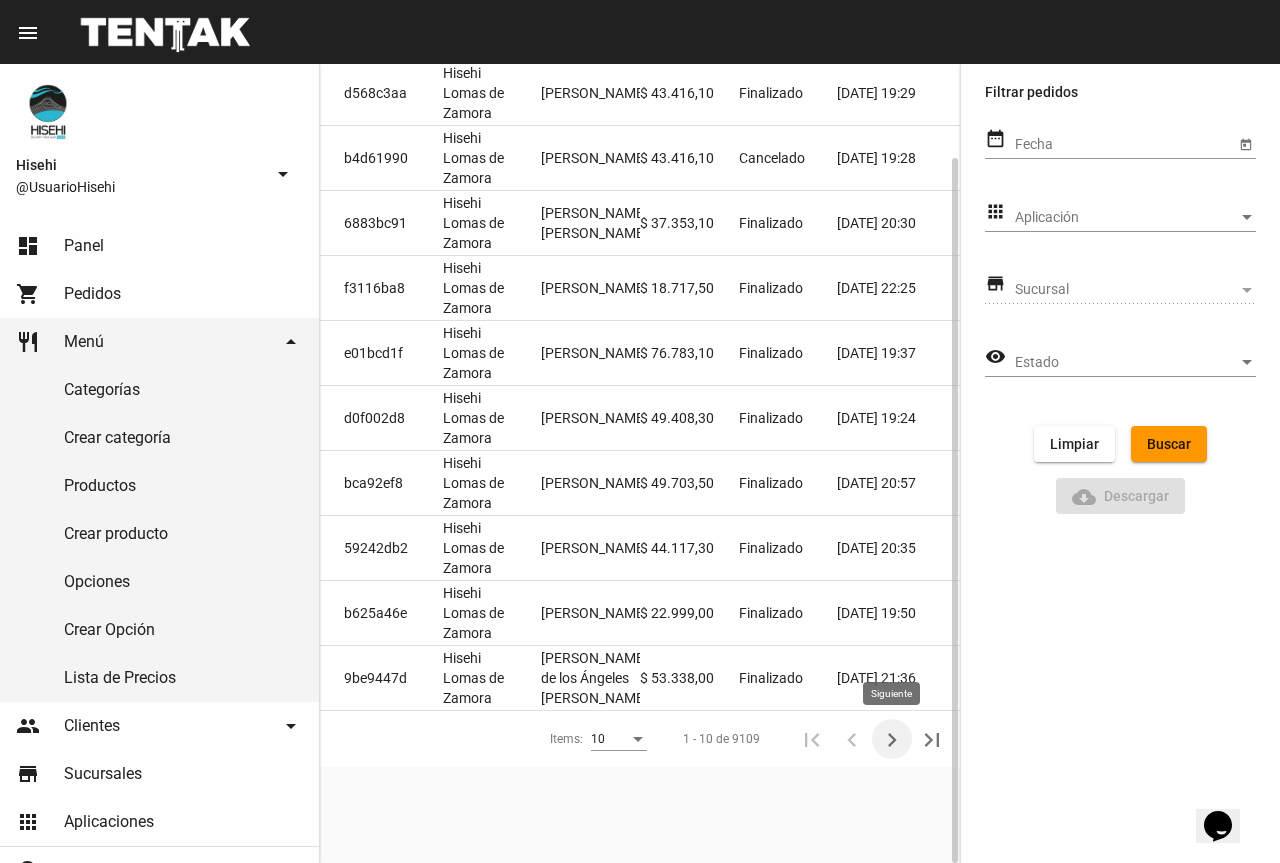 click 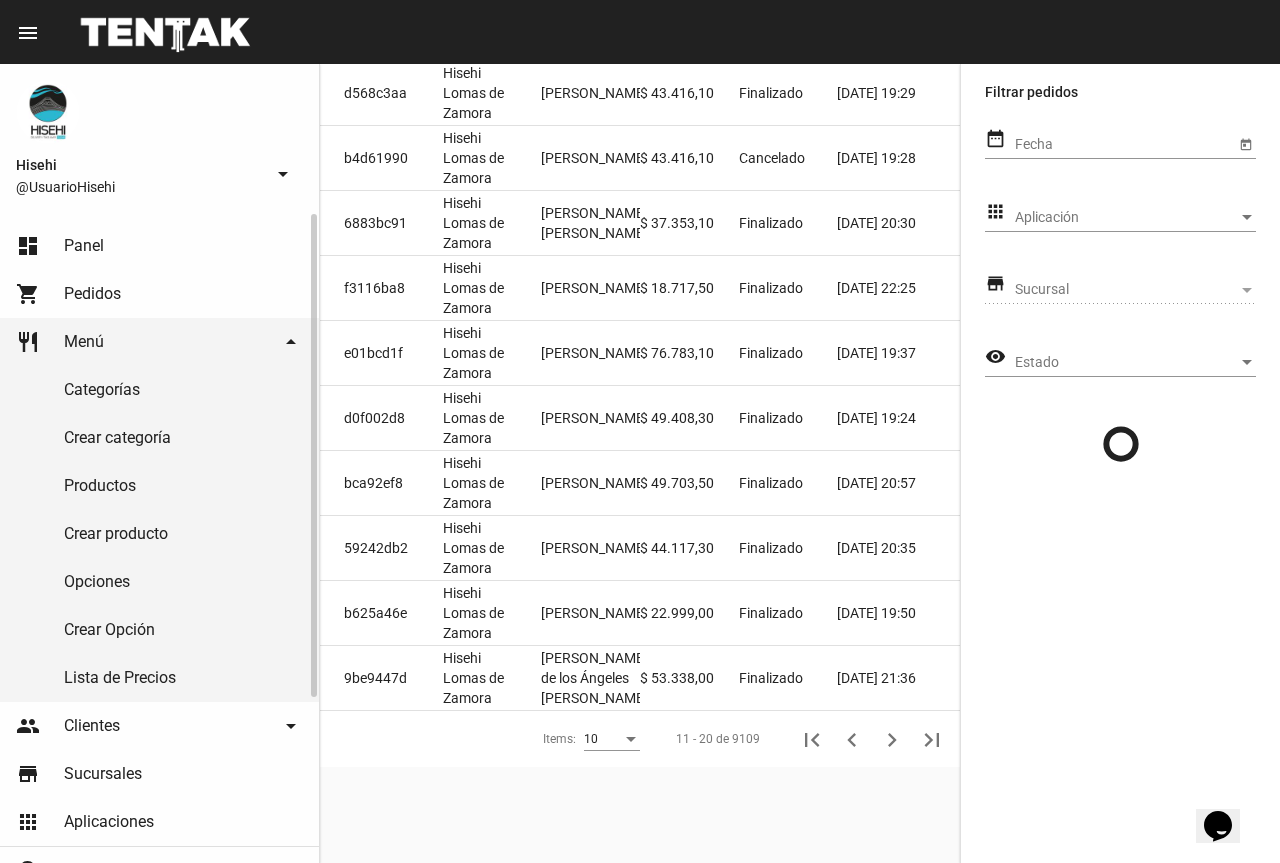 click on "dashboard Panel" 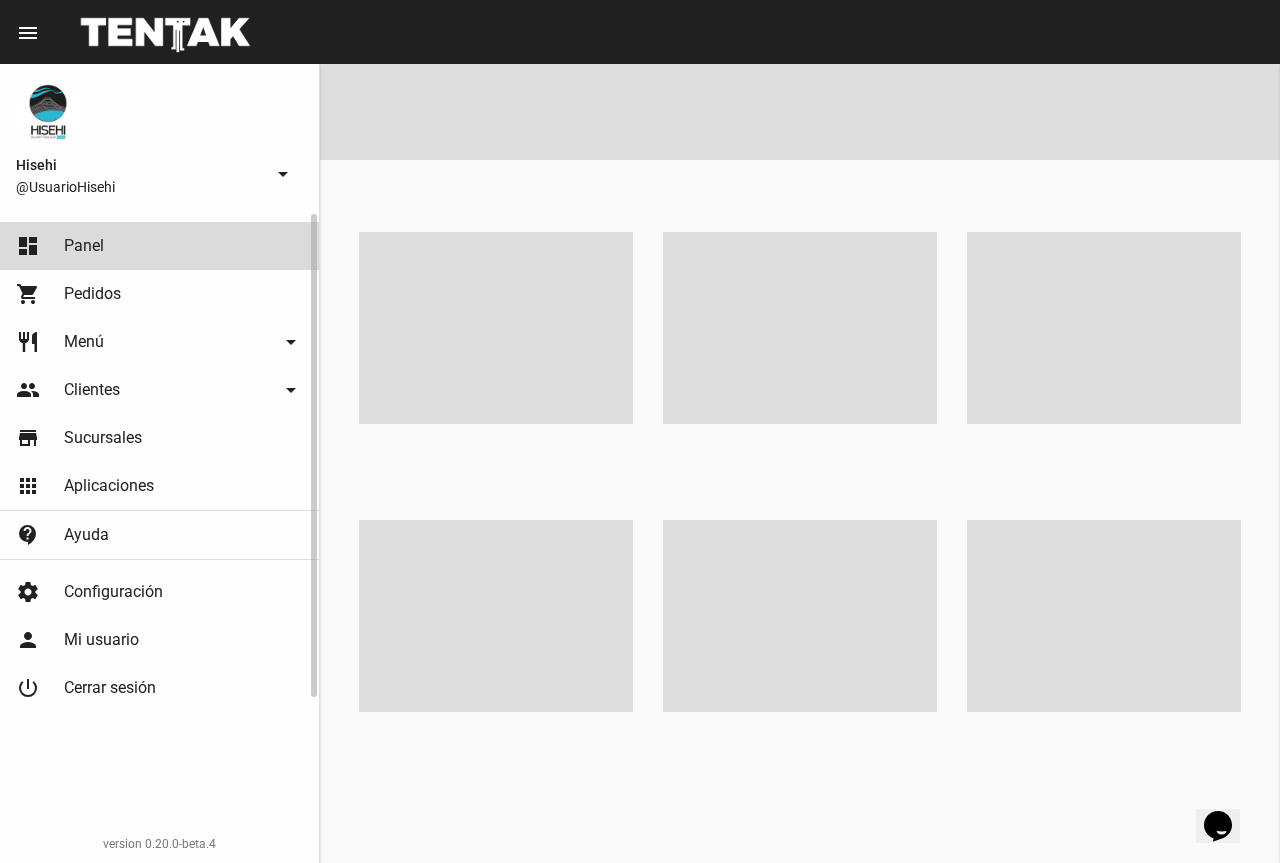 scroll, scrollTop: 0, scrollLeft: 0, axis: both 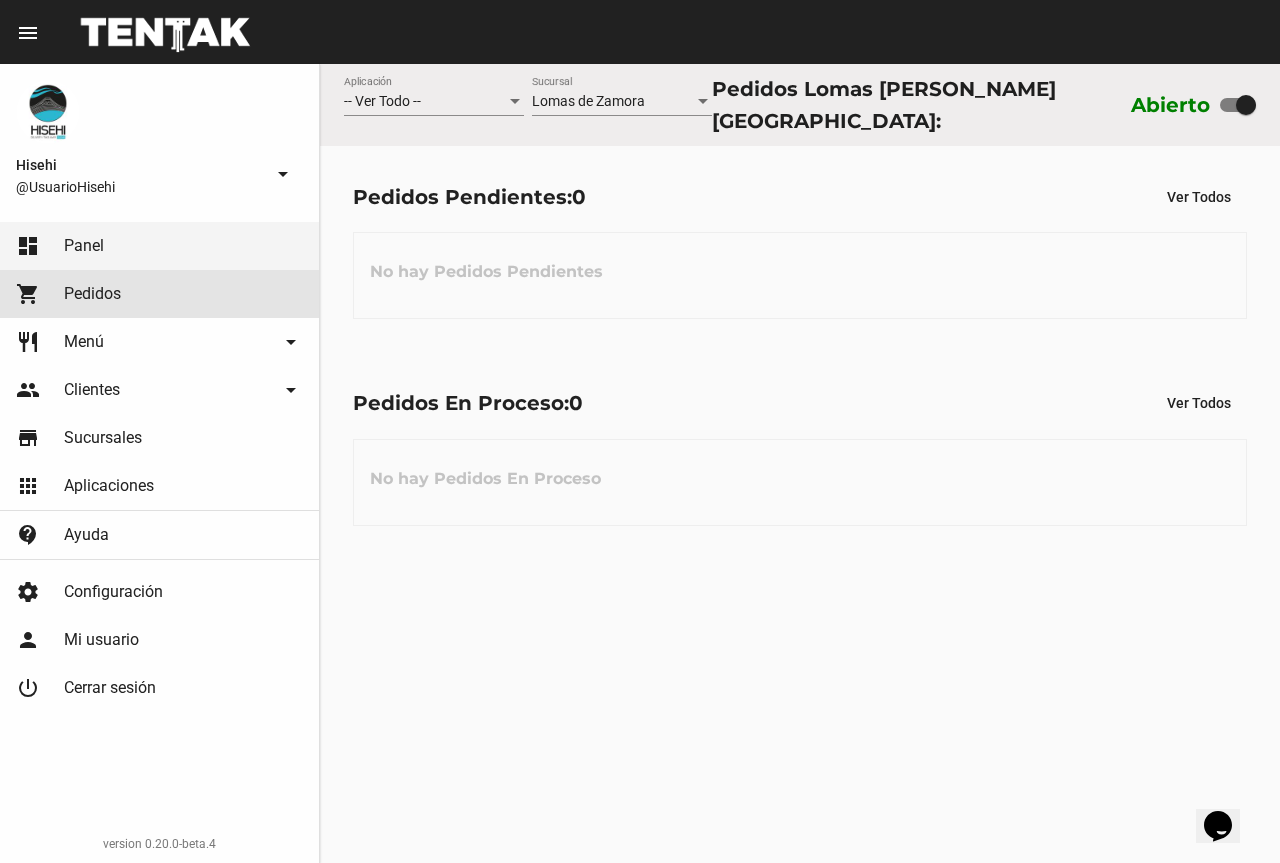 click on "shopping_cart Pedidos" 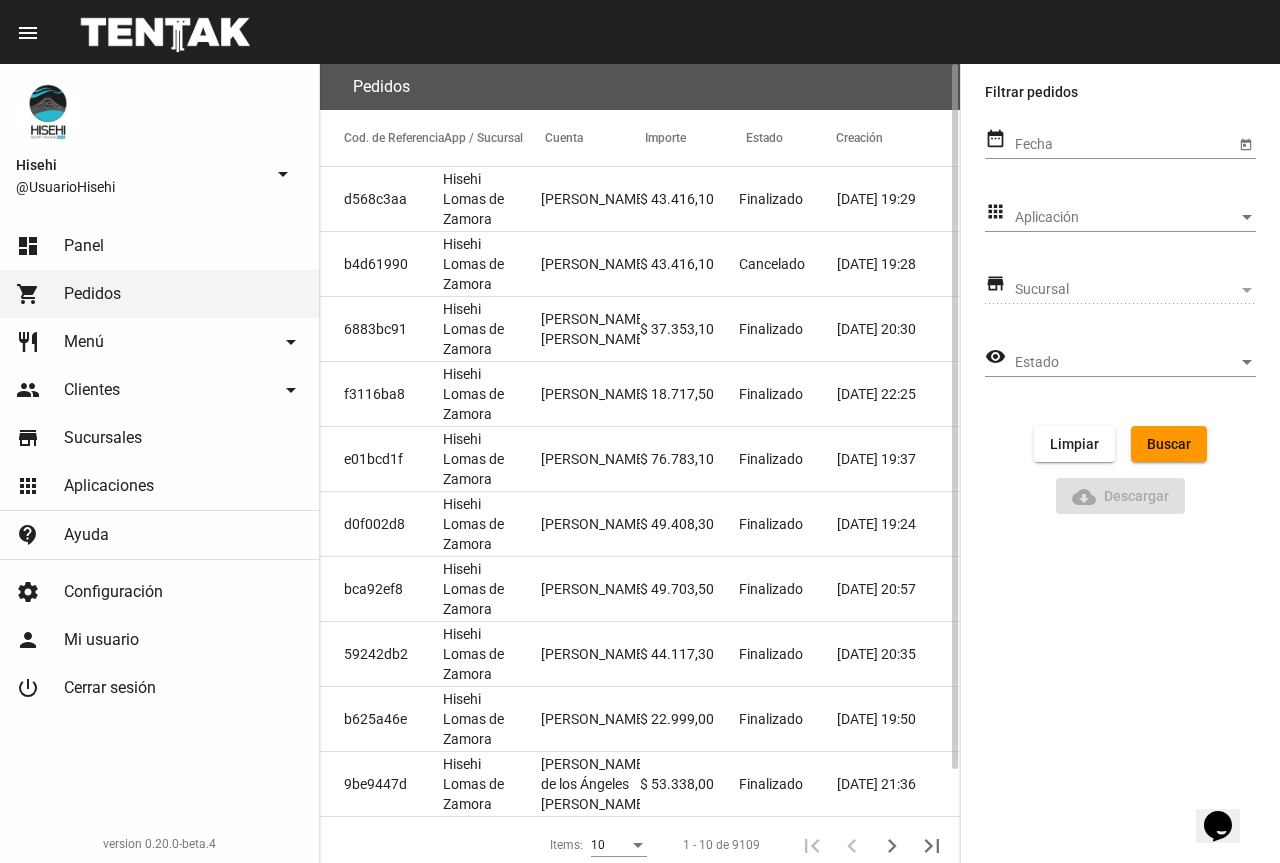 click on "Pedidos" 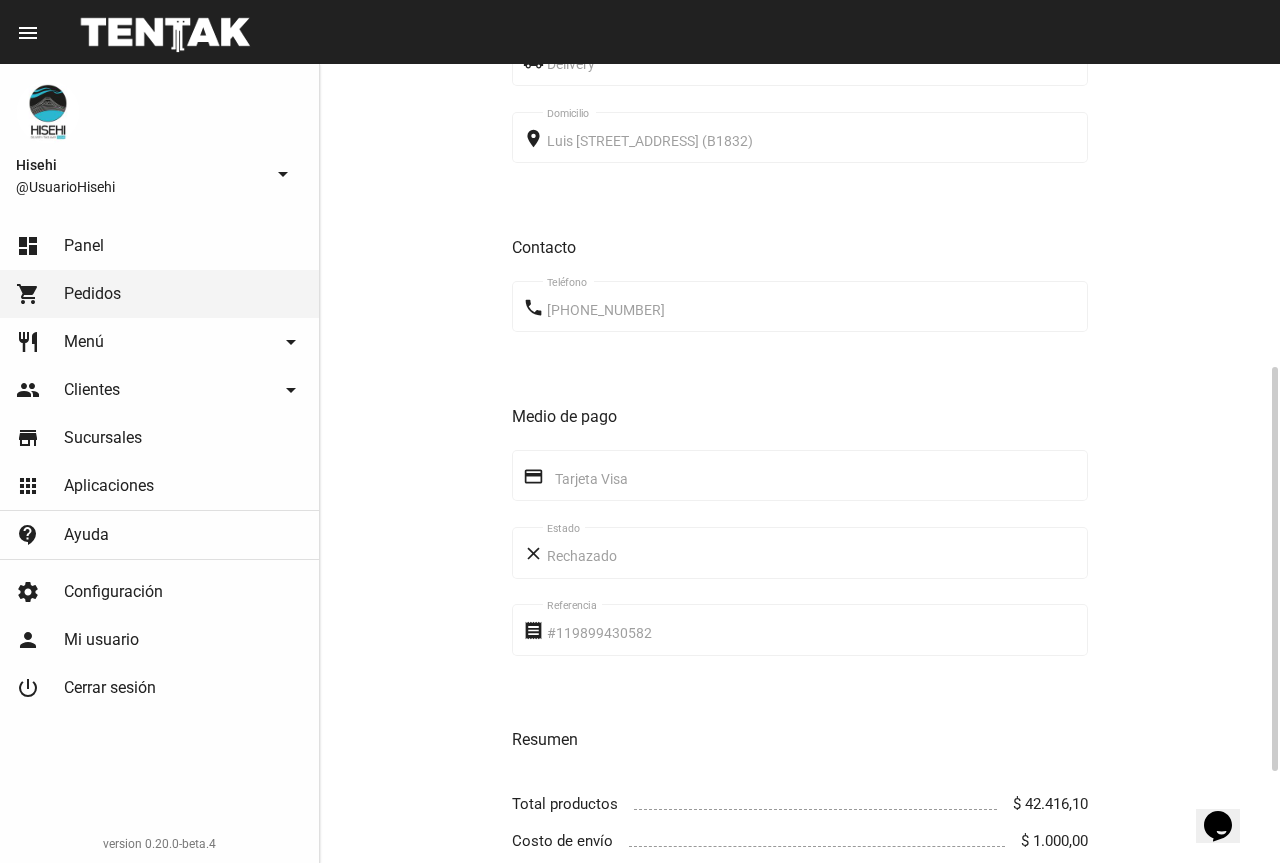 scroll, scrollTop: 0, scrollLeft: 0, axis: both 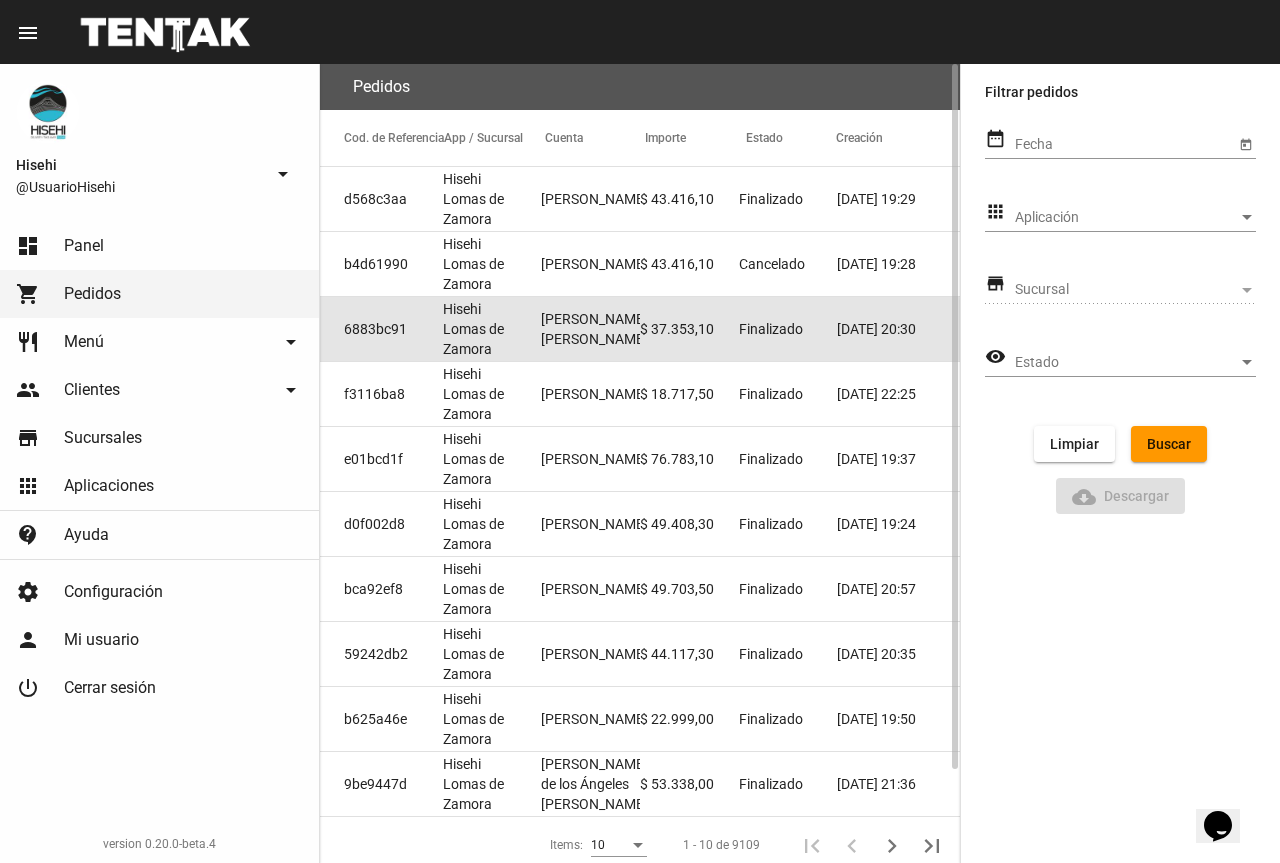 drag, startPoint x: 445, startPoint y: 364, endPoint x: 520, endPoint y: 330, distance: 82.346825 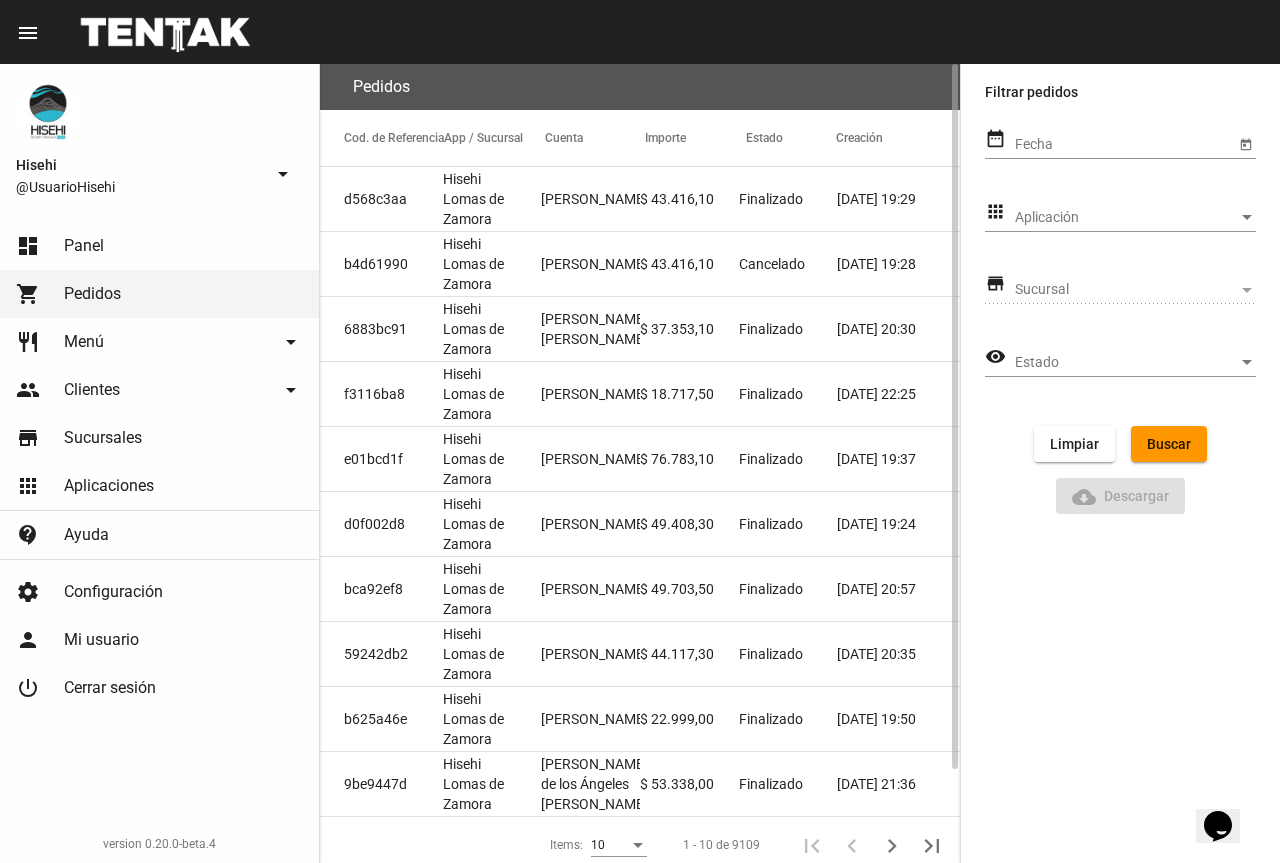 drag, startPoint x: 520, startPoint y: 330, endPoint x: 517, endPoint y: 319, distance: 11.401754 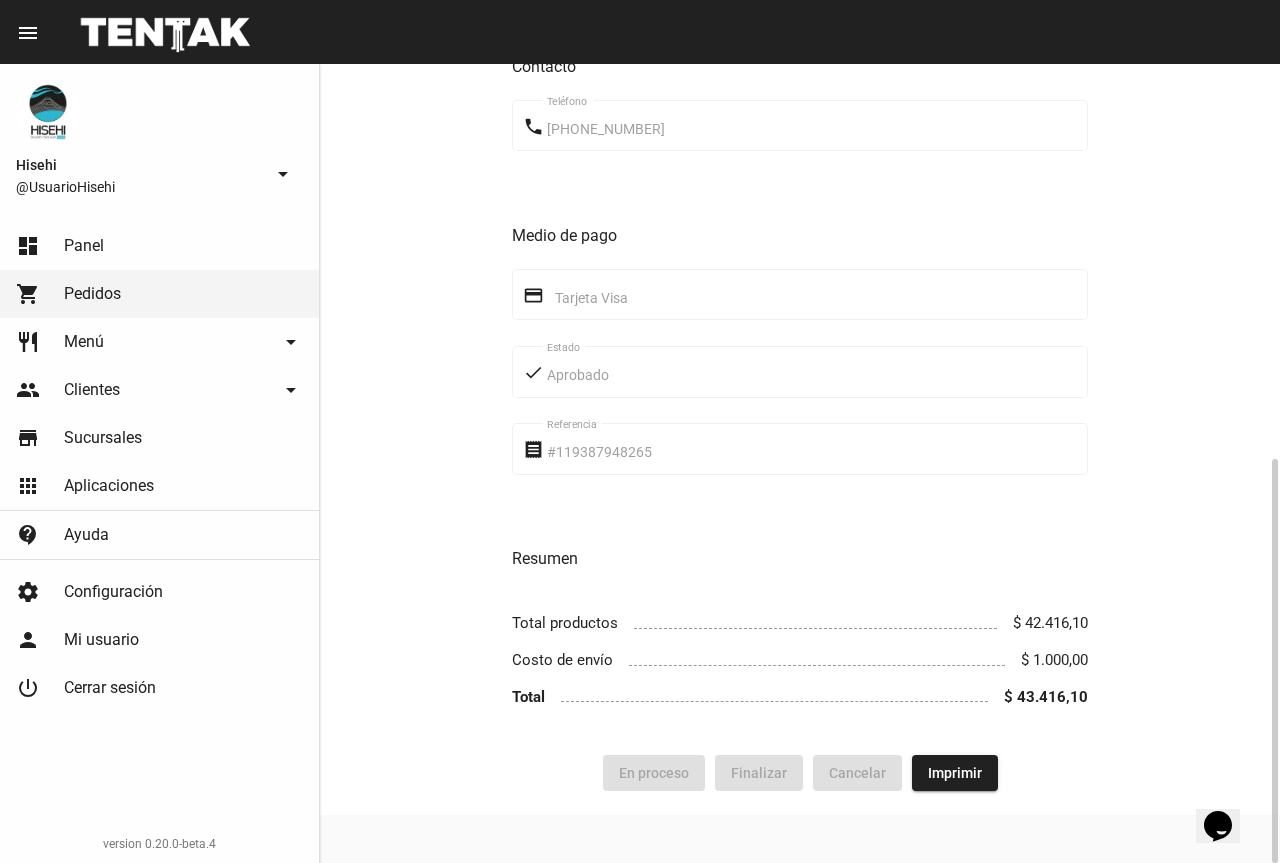 scroll, scrollTop: 0, scrollLeft: 0, axis: both 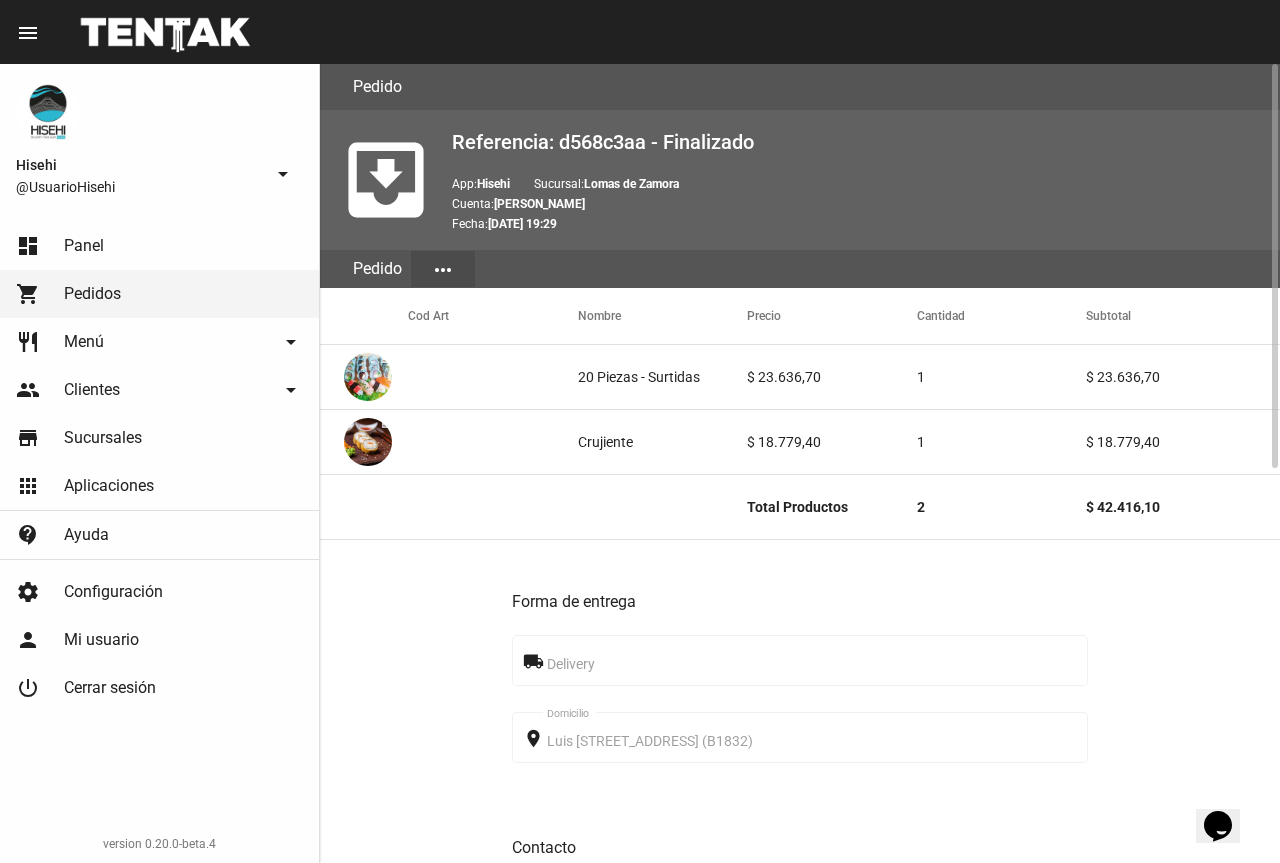click on "dashboard Panel" 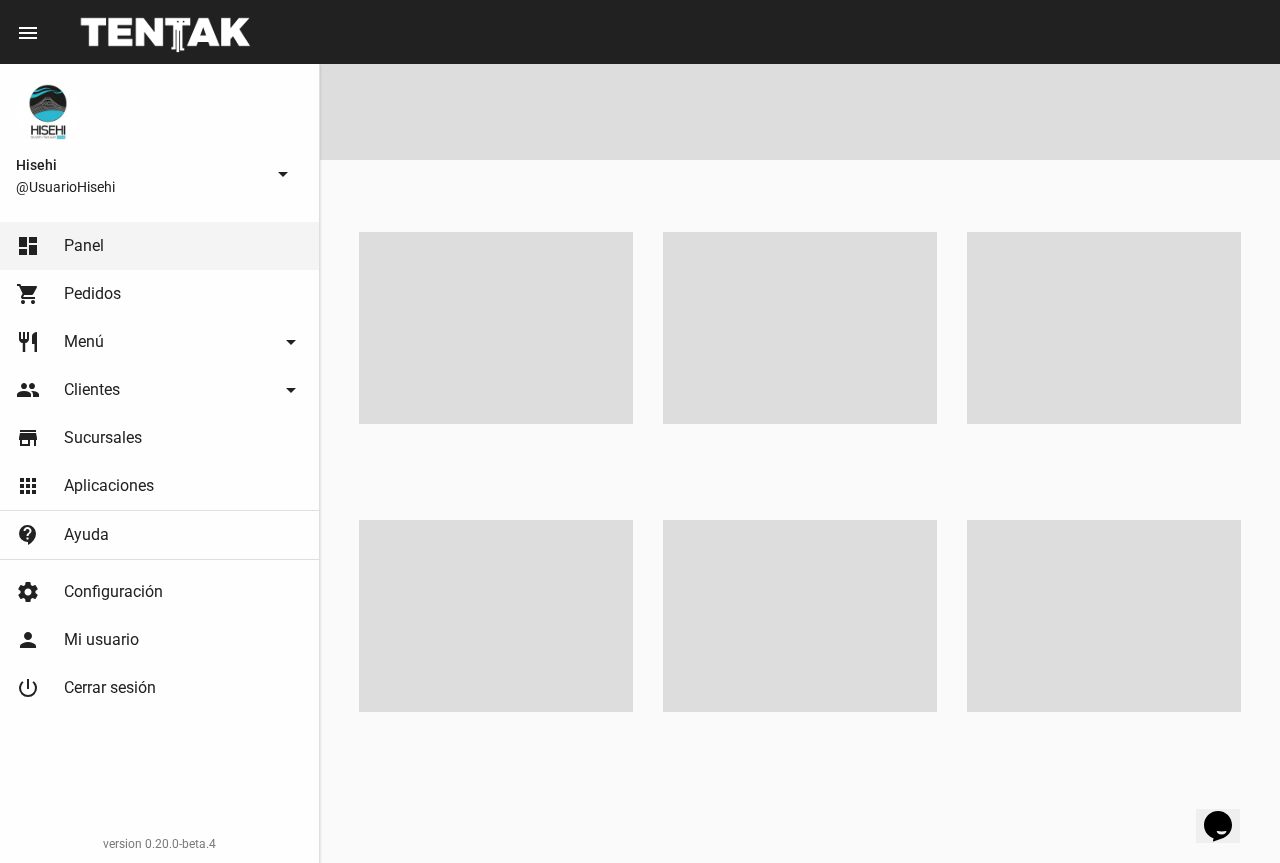 click on "shopping_cart Pedidos" 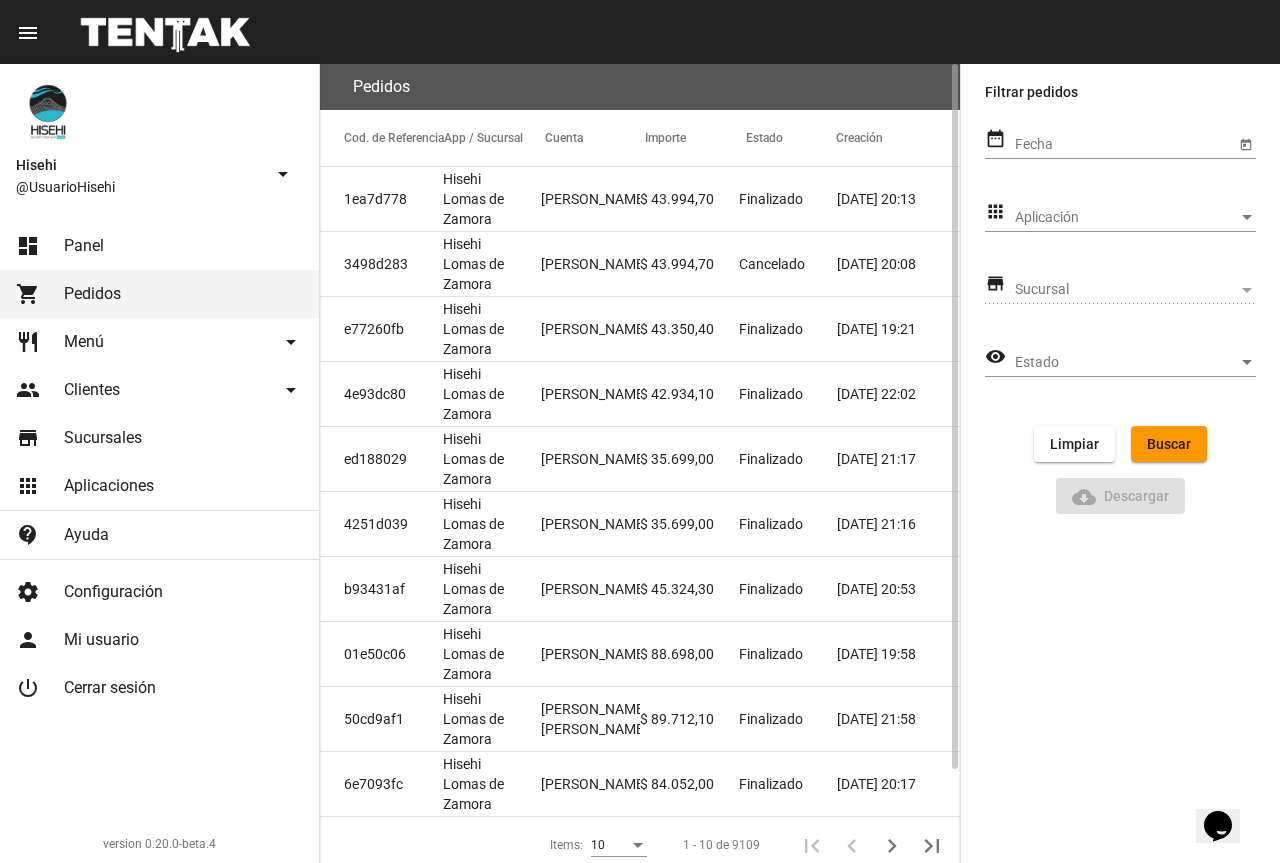 scroll, scrollTop: 106, scrollLeft: 0, axis: vertical 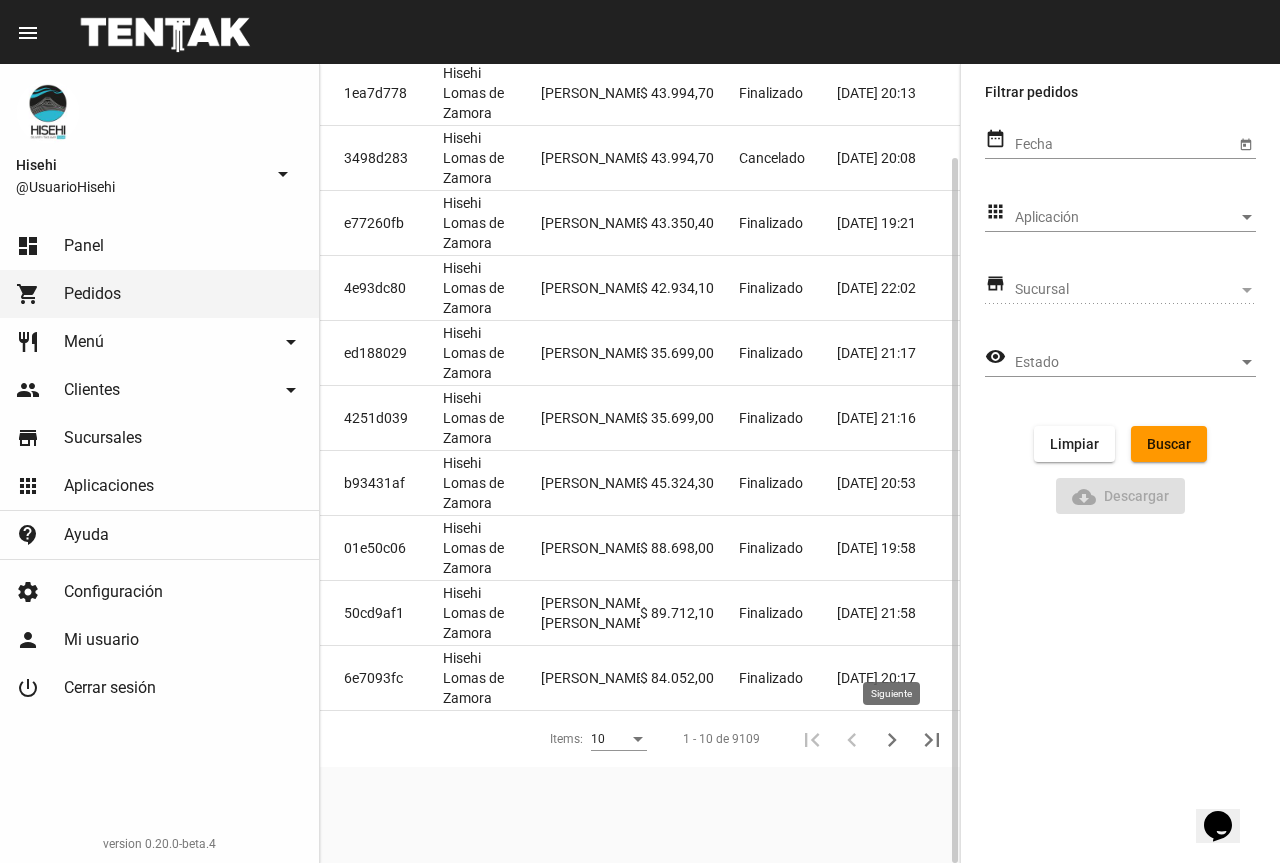 click 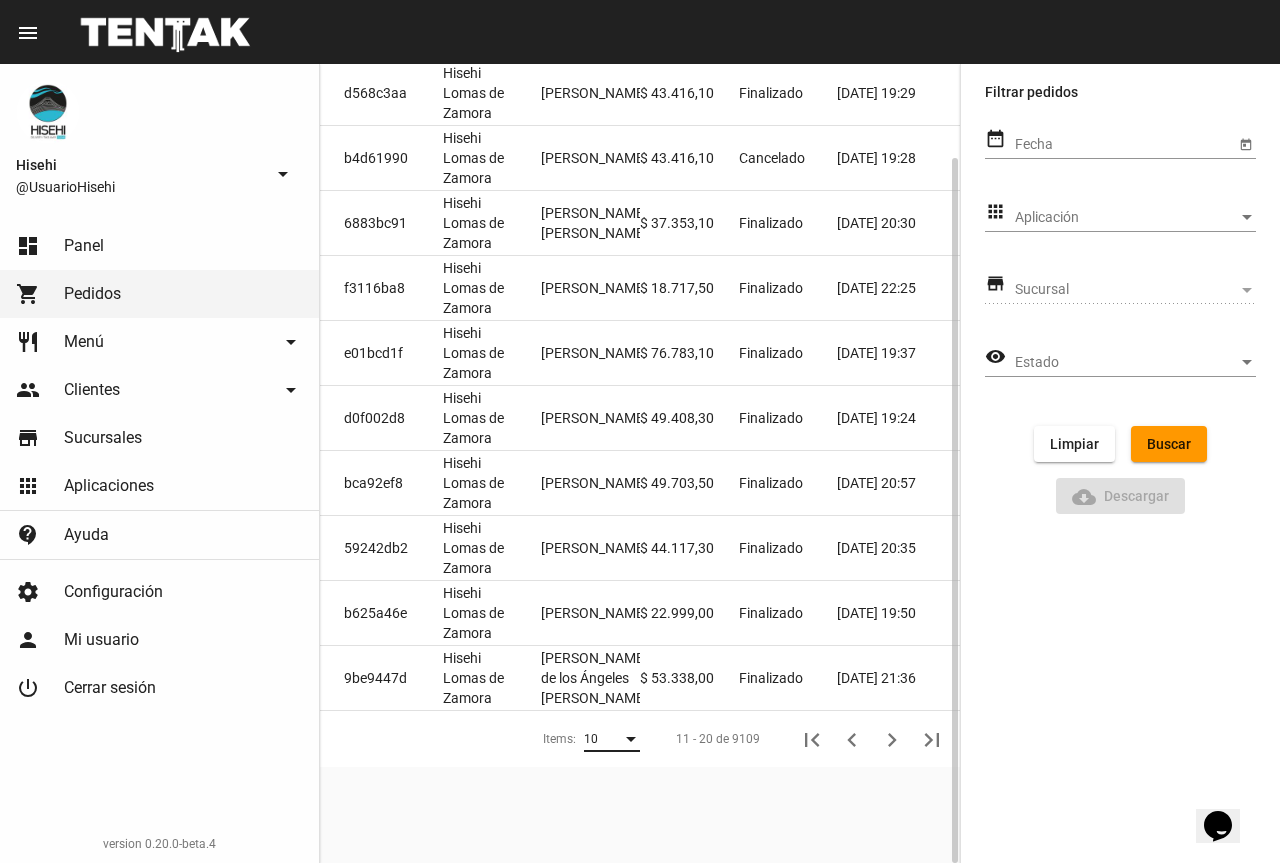 click on "10" at bounding box center (603, 740) 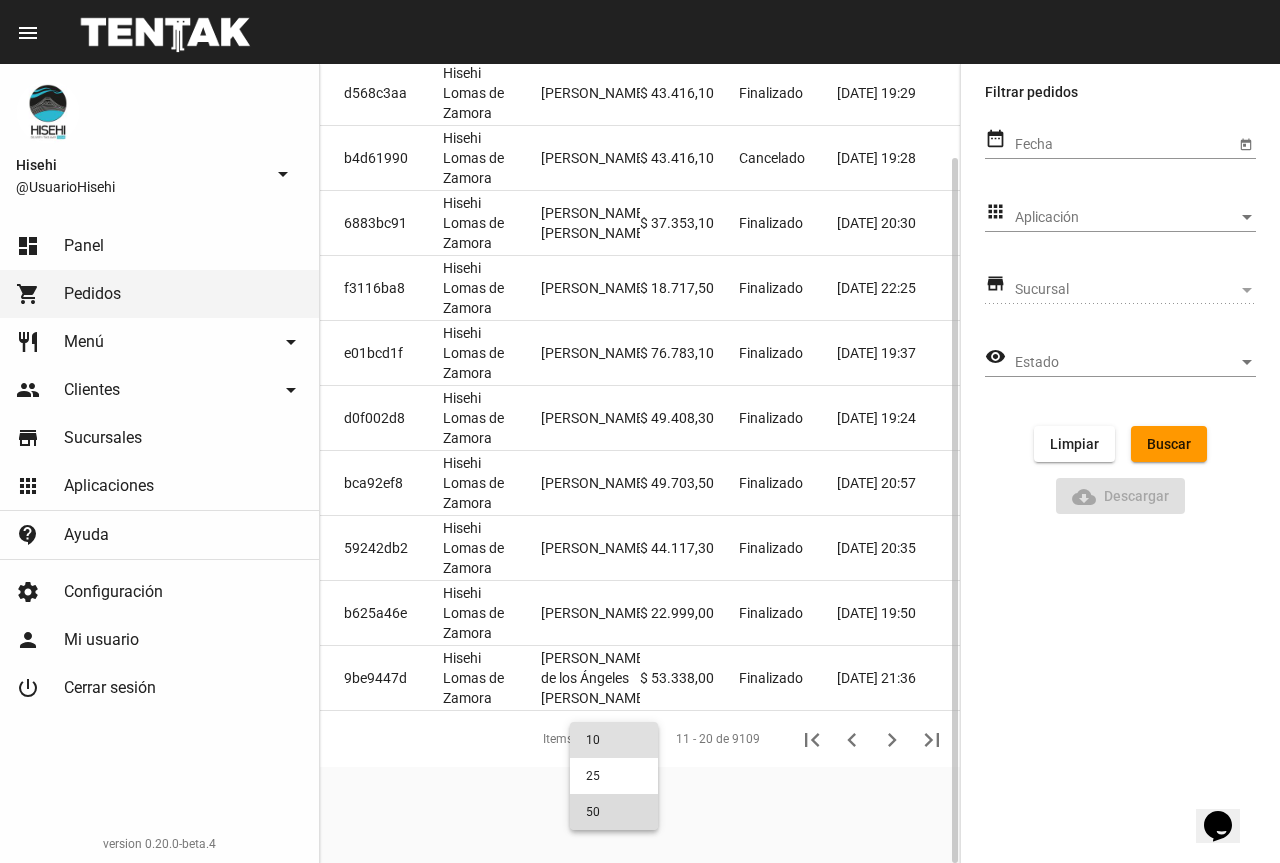 drag, startPoint x: 608, startPoint y: 809, endPoint x: 606, endPoint y: 796, distance: 13.152946 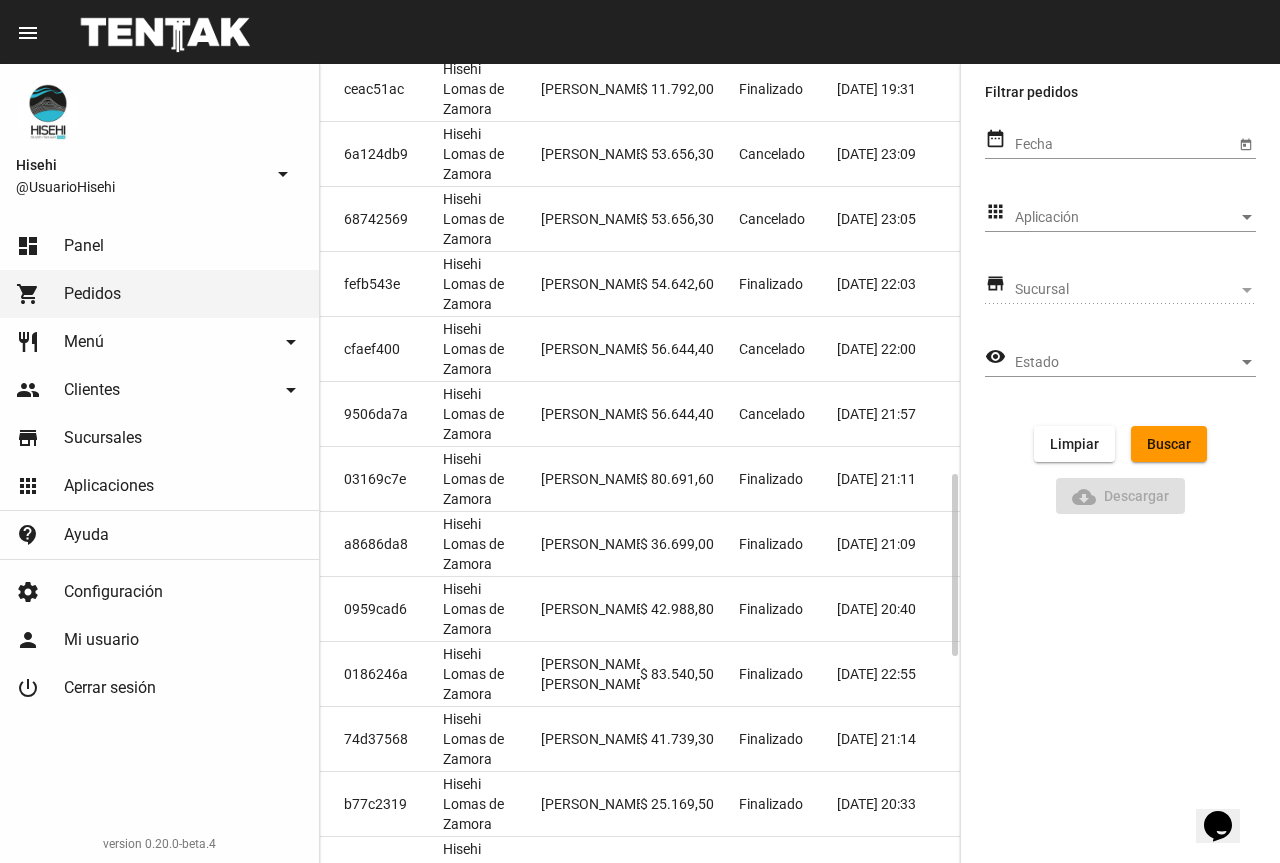 scroll, scrollTop: 1600, scrollLeft: 0, axis: vertical 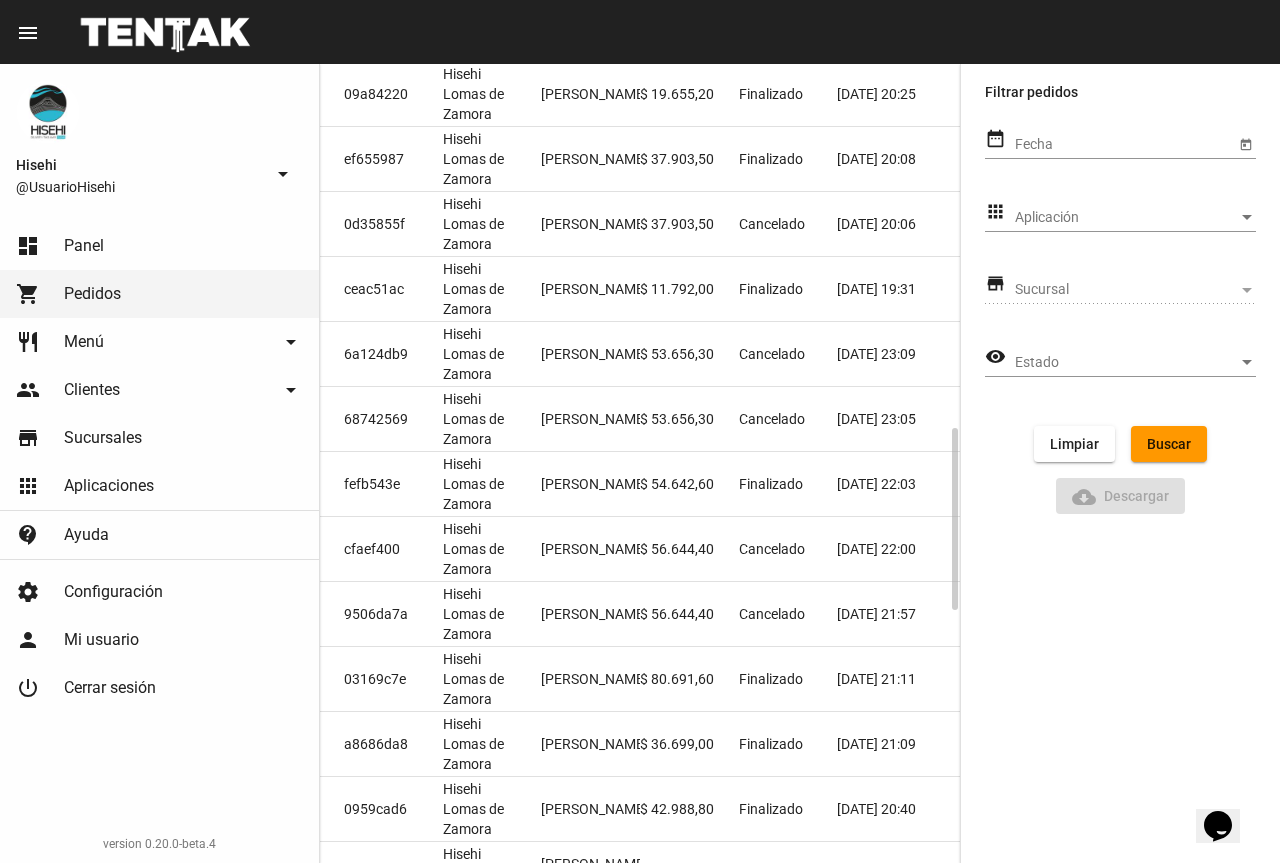 click on "Cancelado" 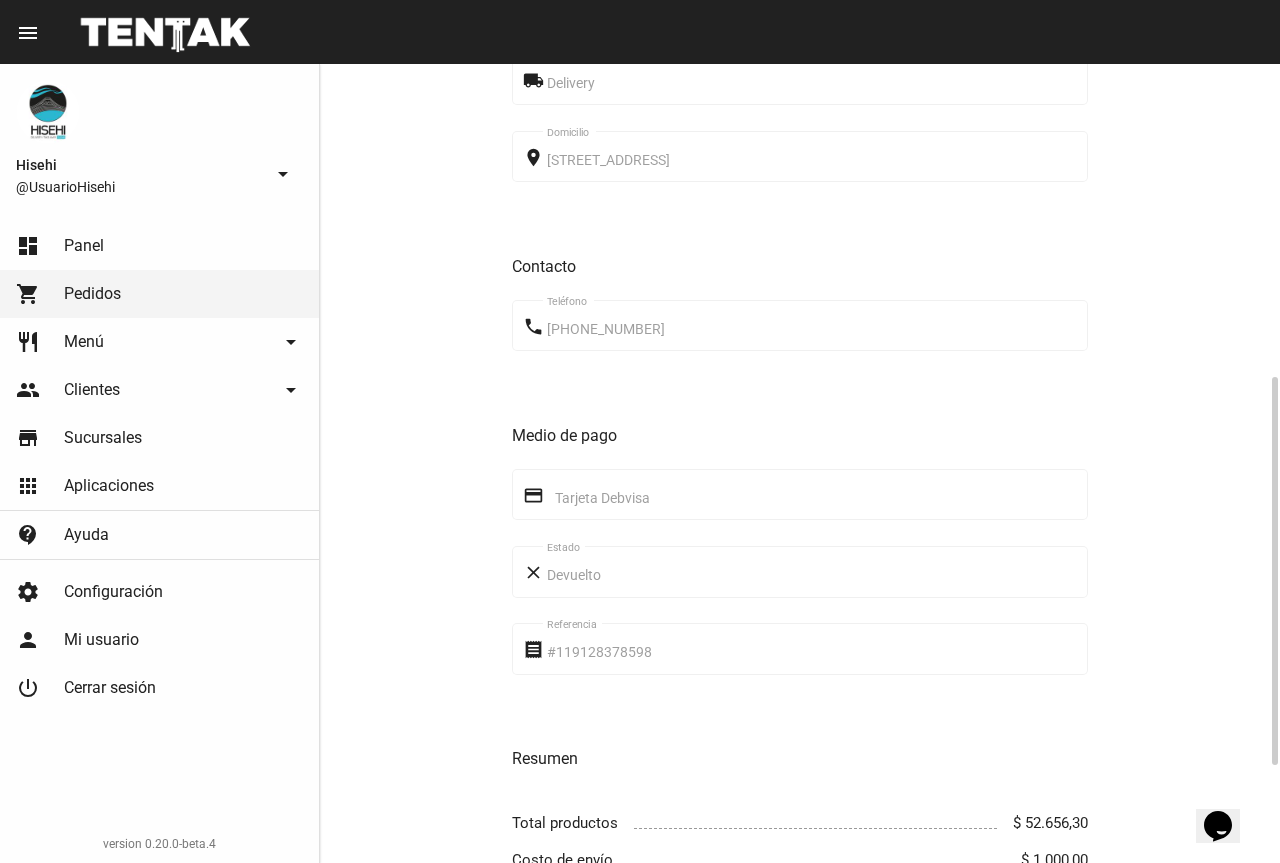 scroll, scrollTop: 246, scrollLeft: 0, axis: vertical 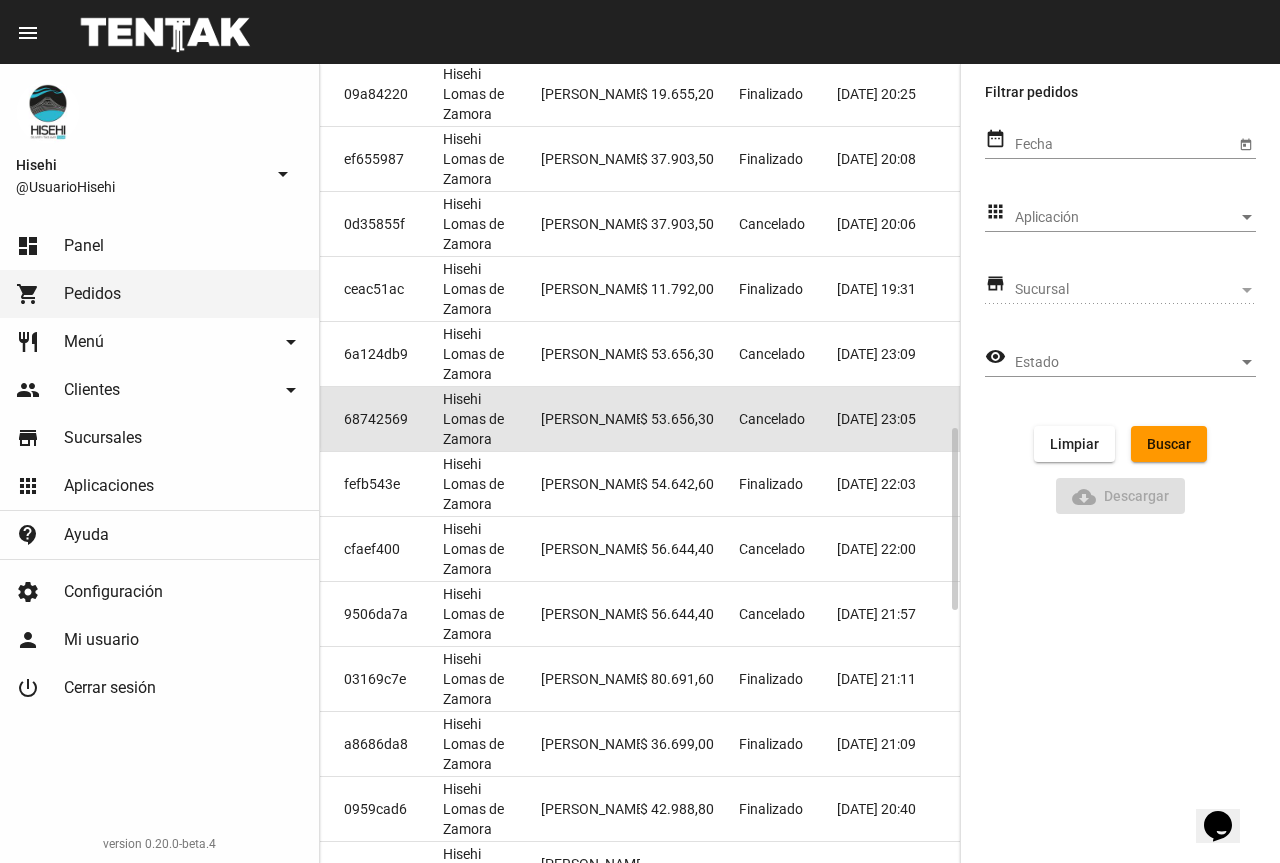 click on "Cancelado" 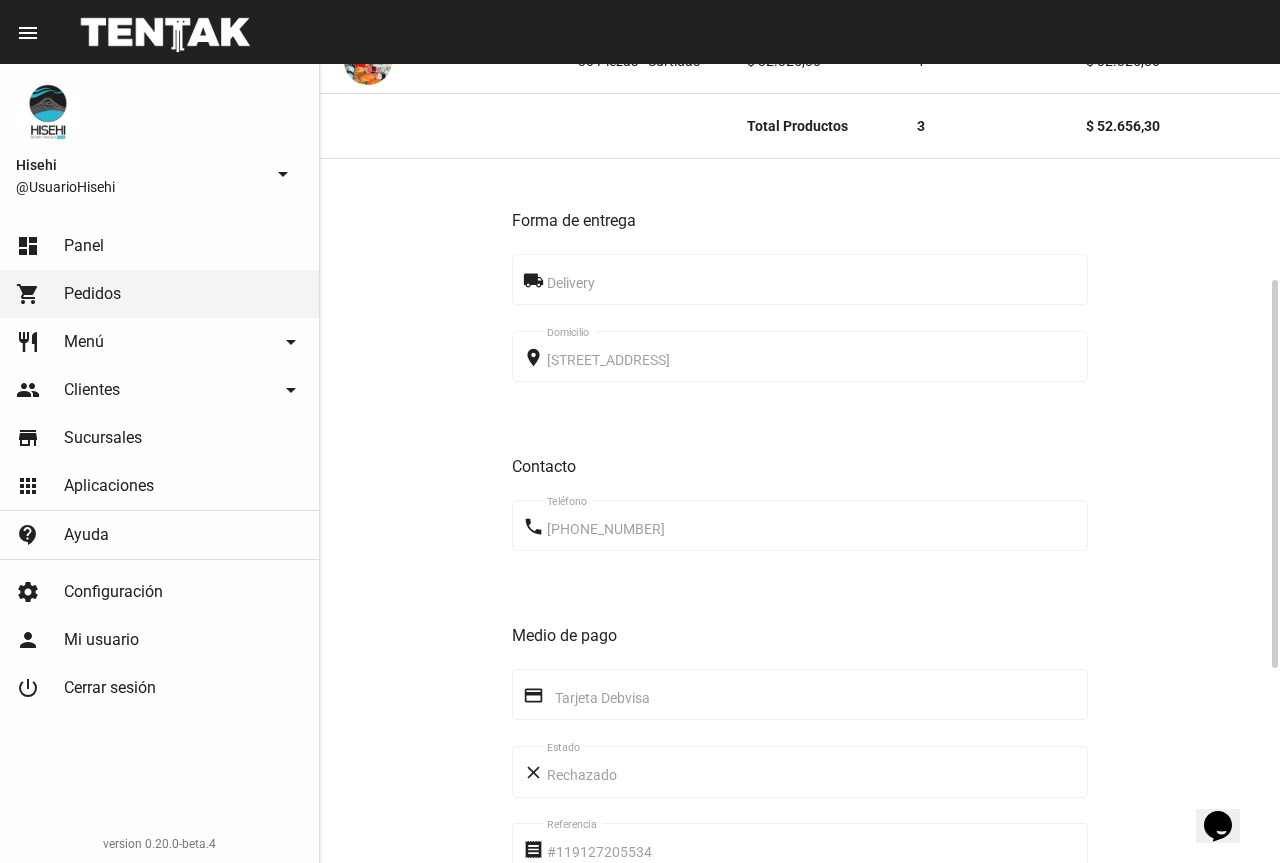scroll, scrollTop: 846, scrollLeft: 0, axis: vertical 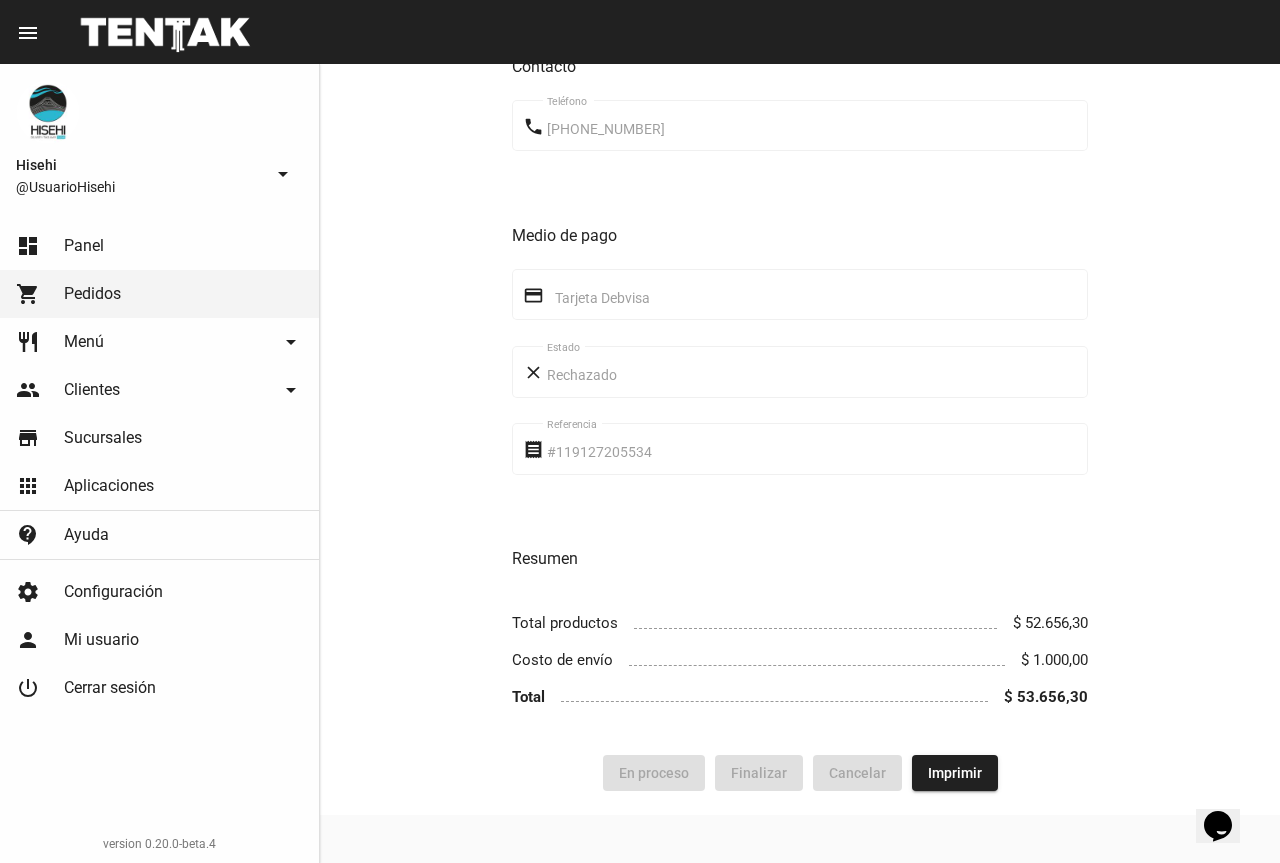click on "dashboard Panel" 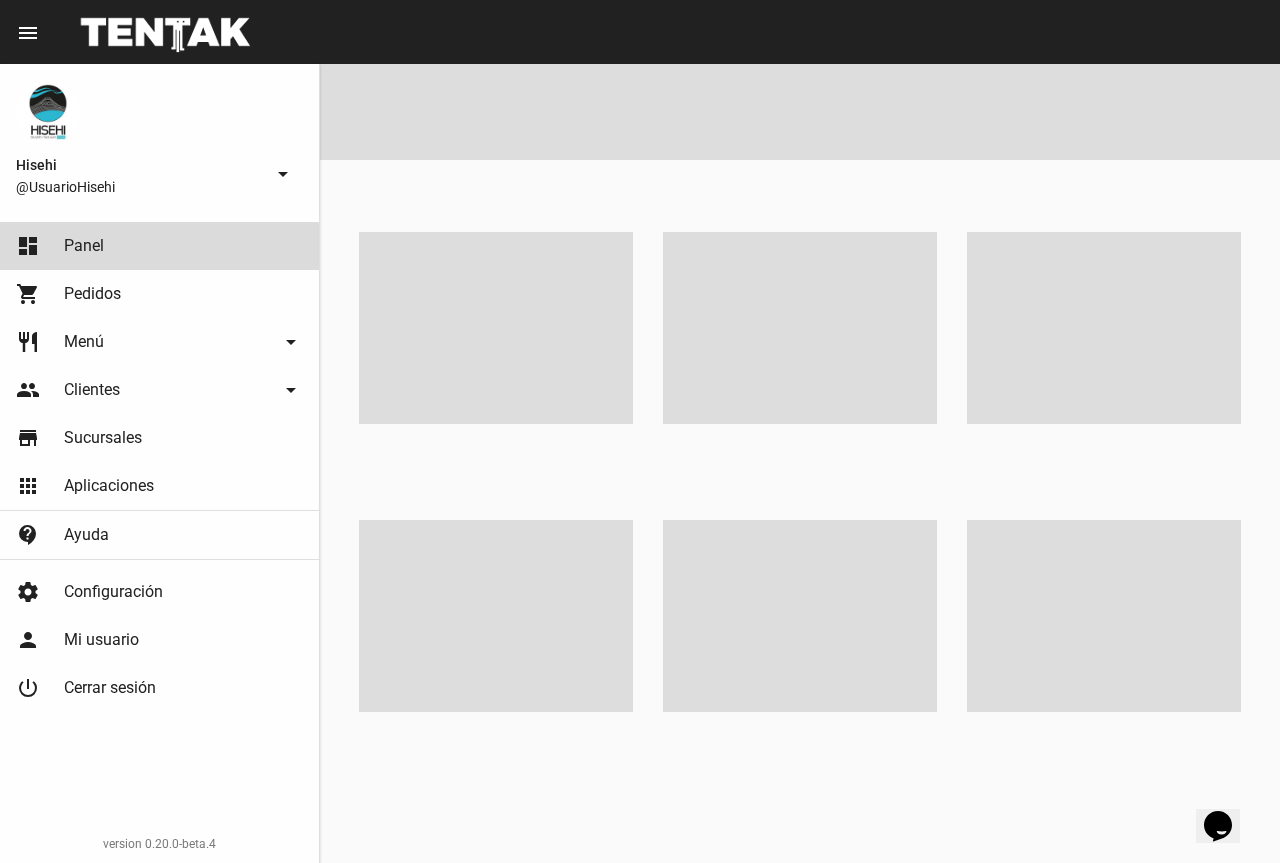scroll, scrollTop: 0, scrollLeft: 0, axis: both 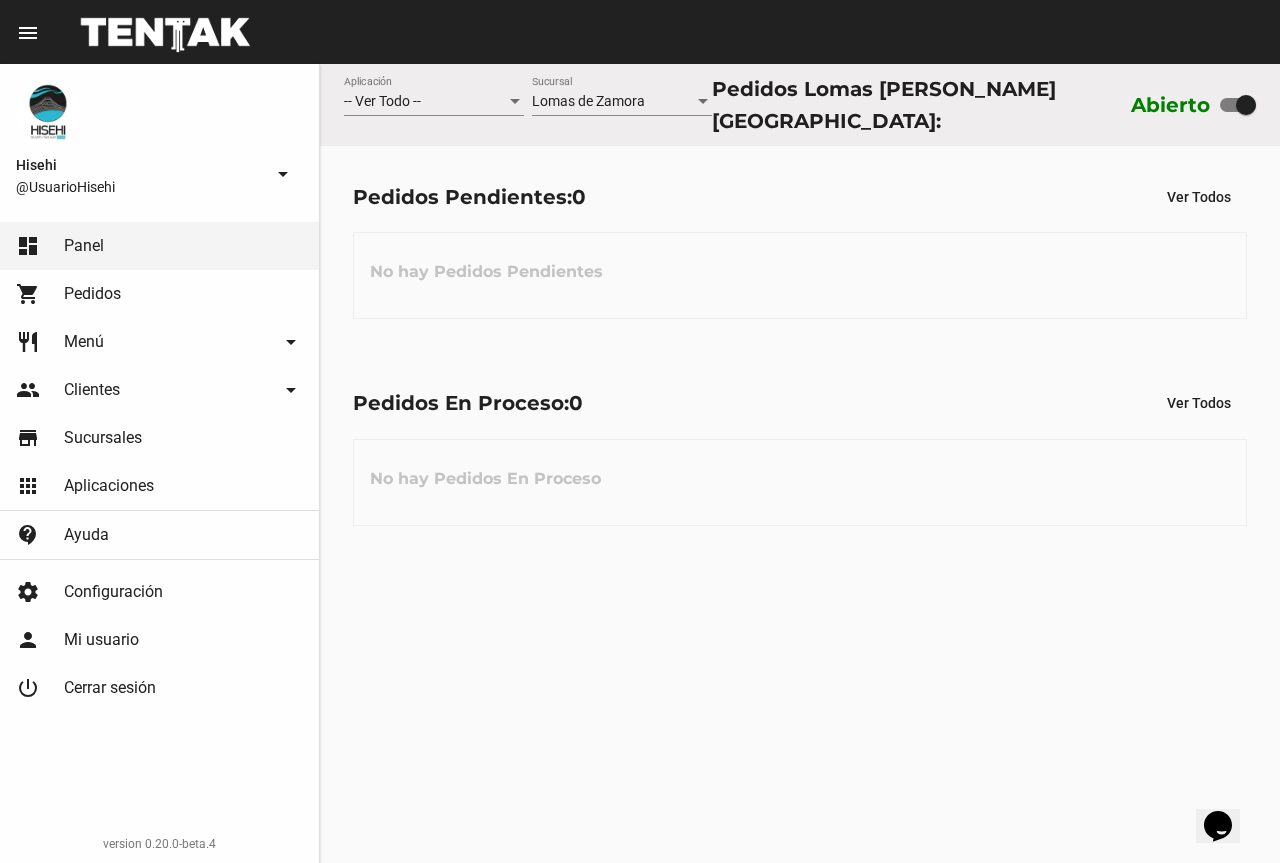 click on "shopping_cart Pedidos" 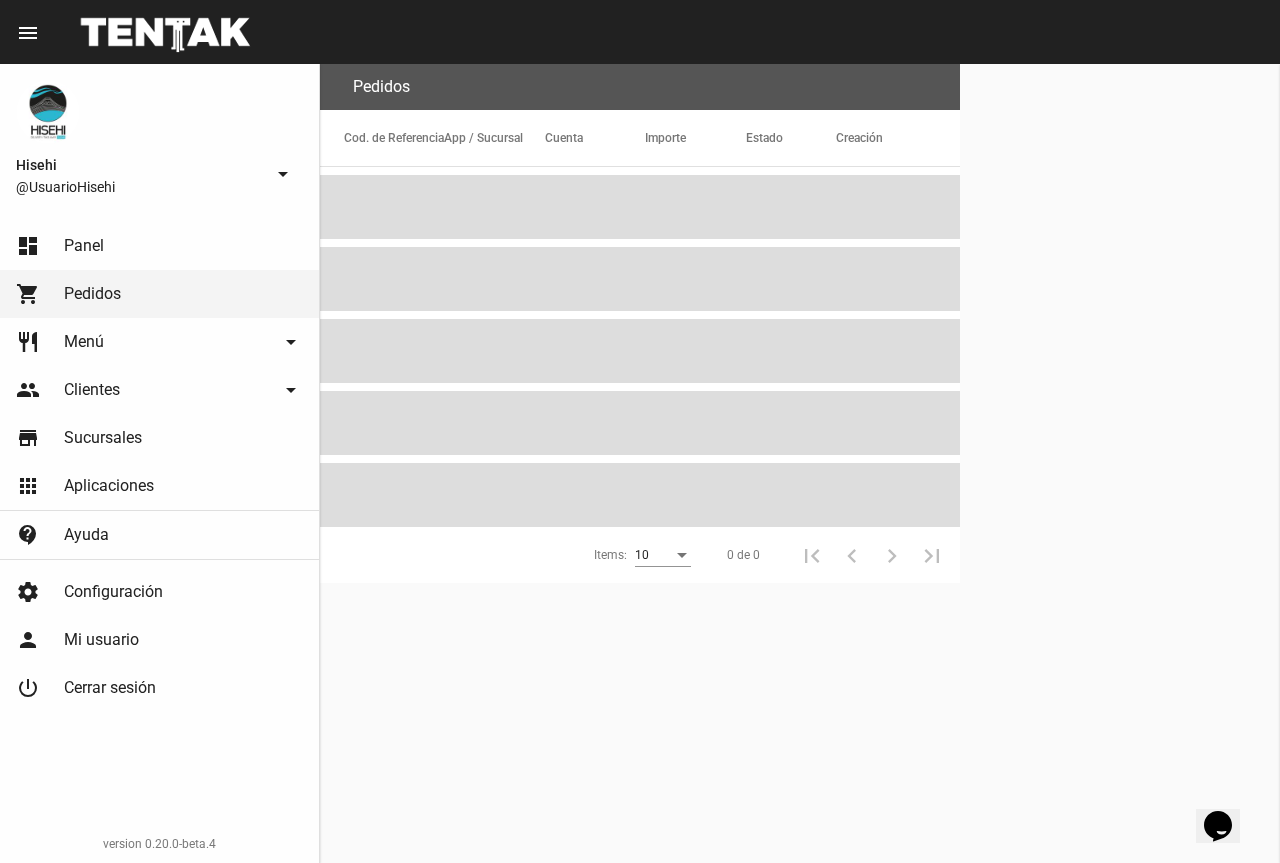 click on "dashboard Panel" 